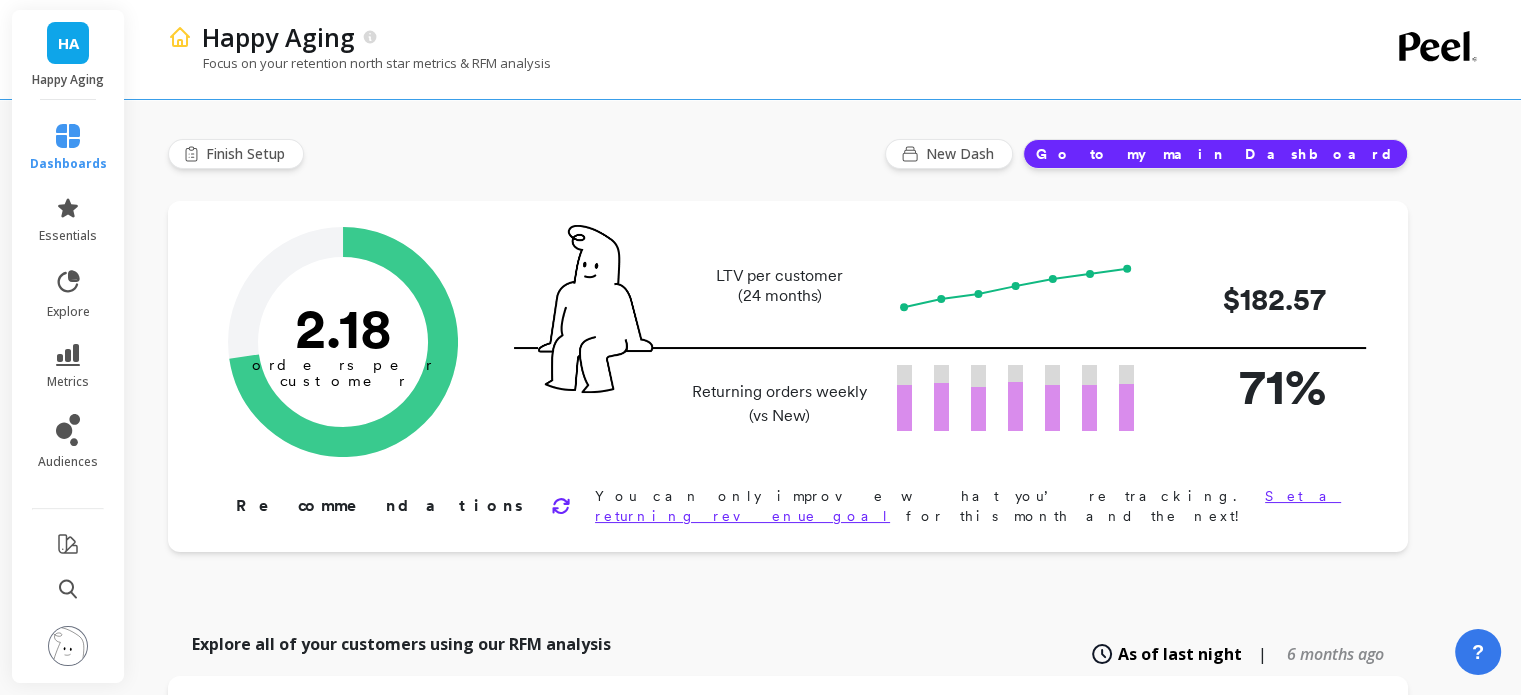 scroll, scrollTop: 0, scrollLeft: 0, axis: both 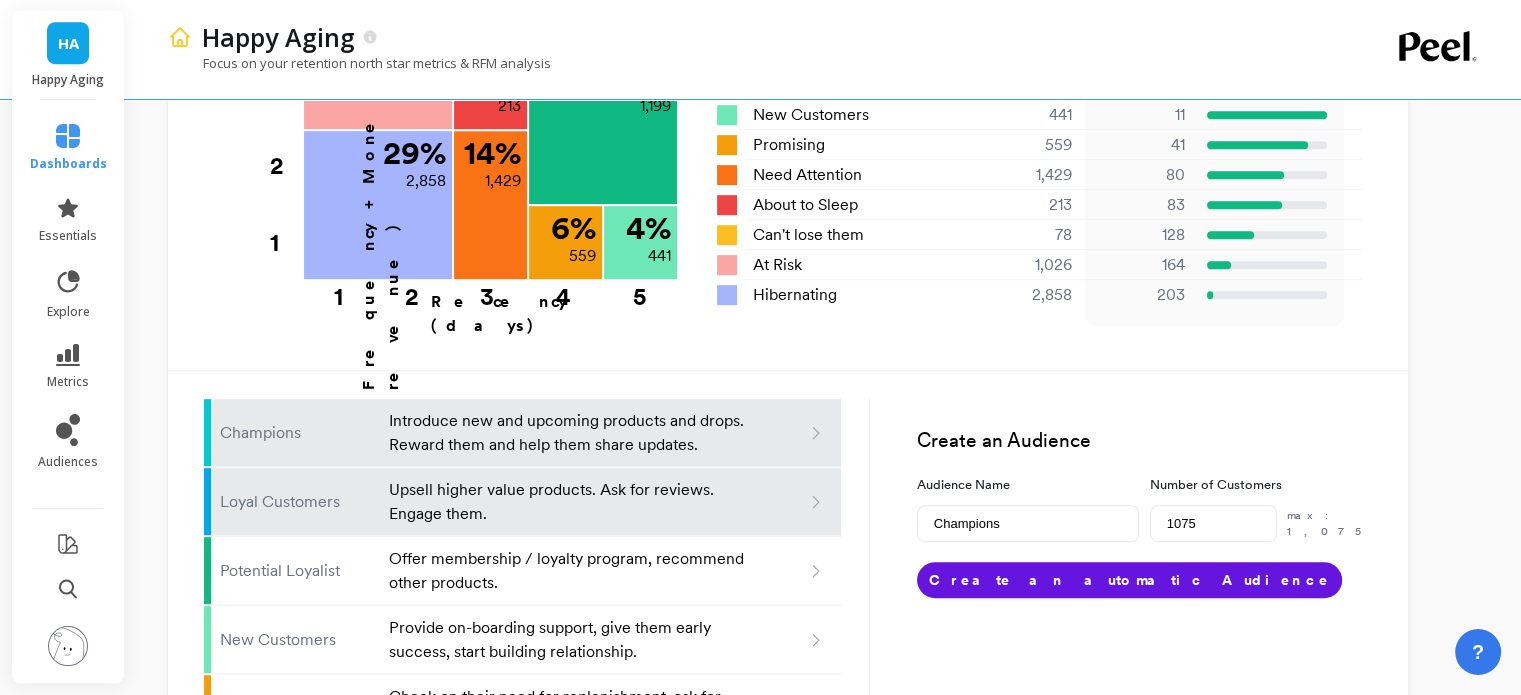 click on "Upsell higher value products. Ask for reviews. Engage them." at bounding box center [568, 502] 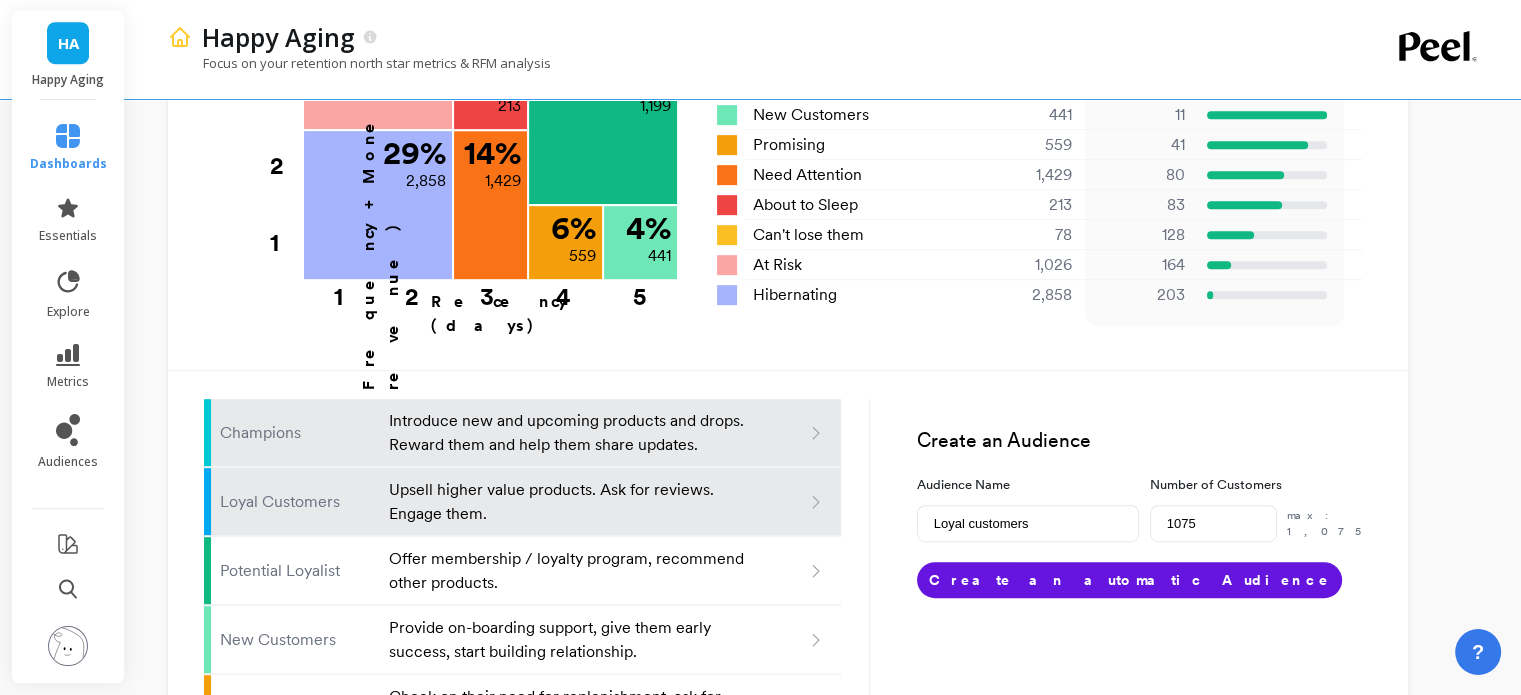 type on "1092" 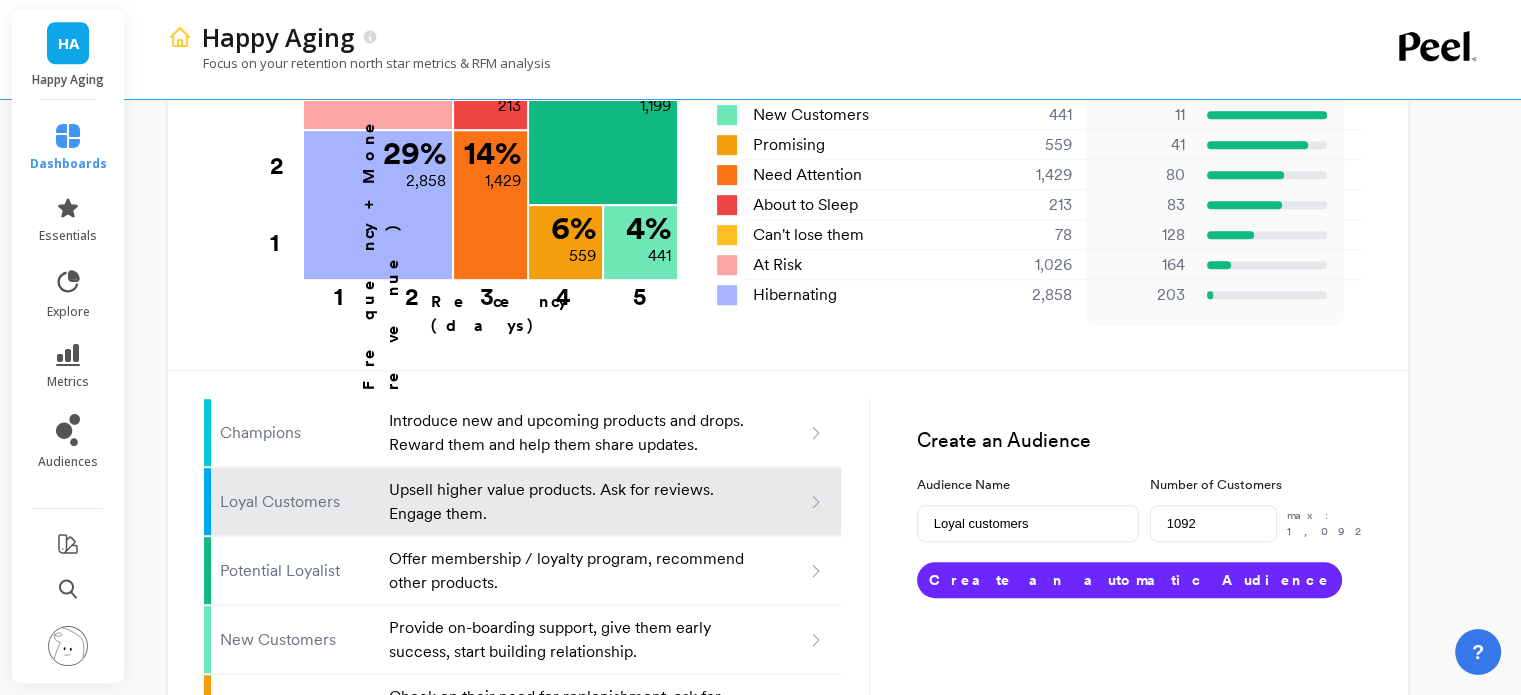 click on "Create an automatic Audience" at bounding box center (1129, 580) 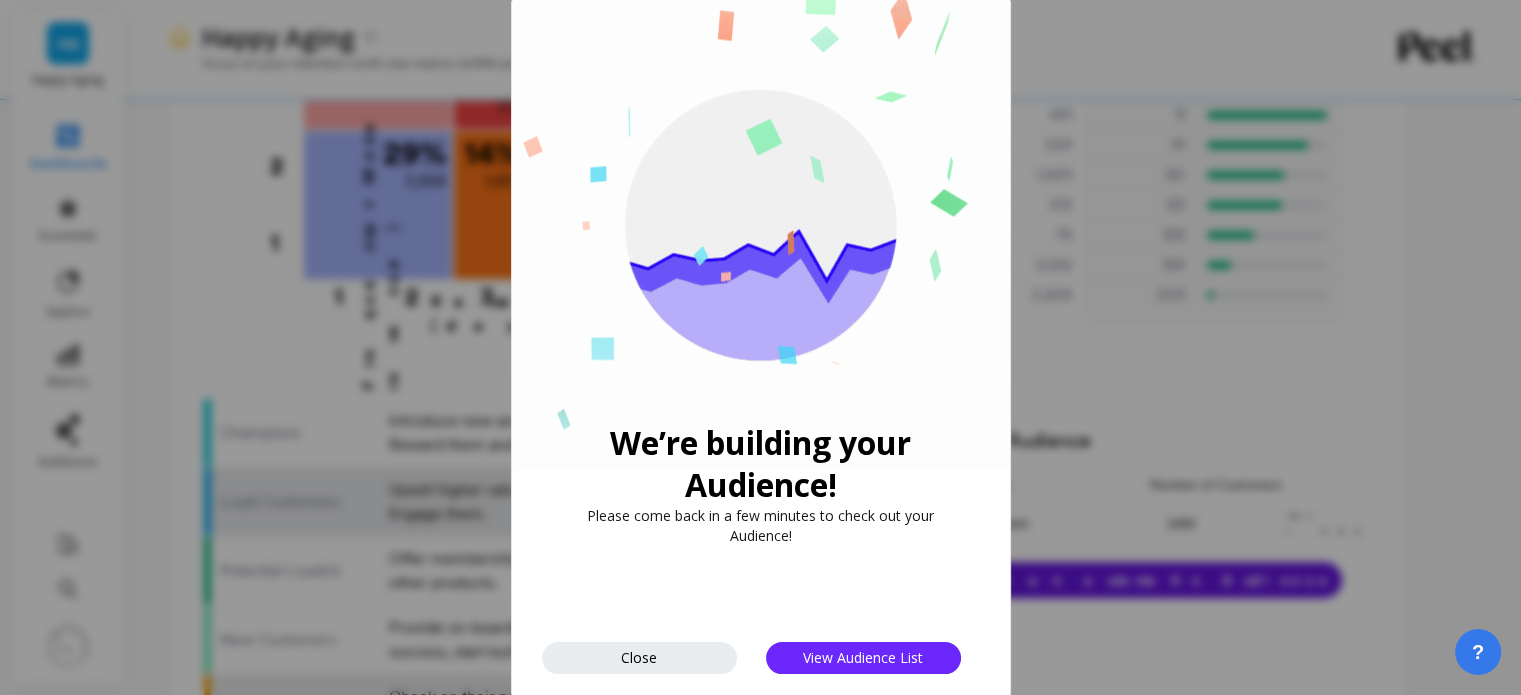 click on "Close" at bounding box center (639, 658) 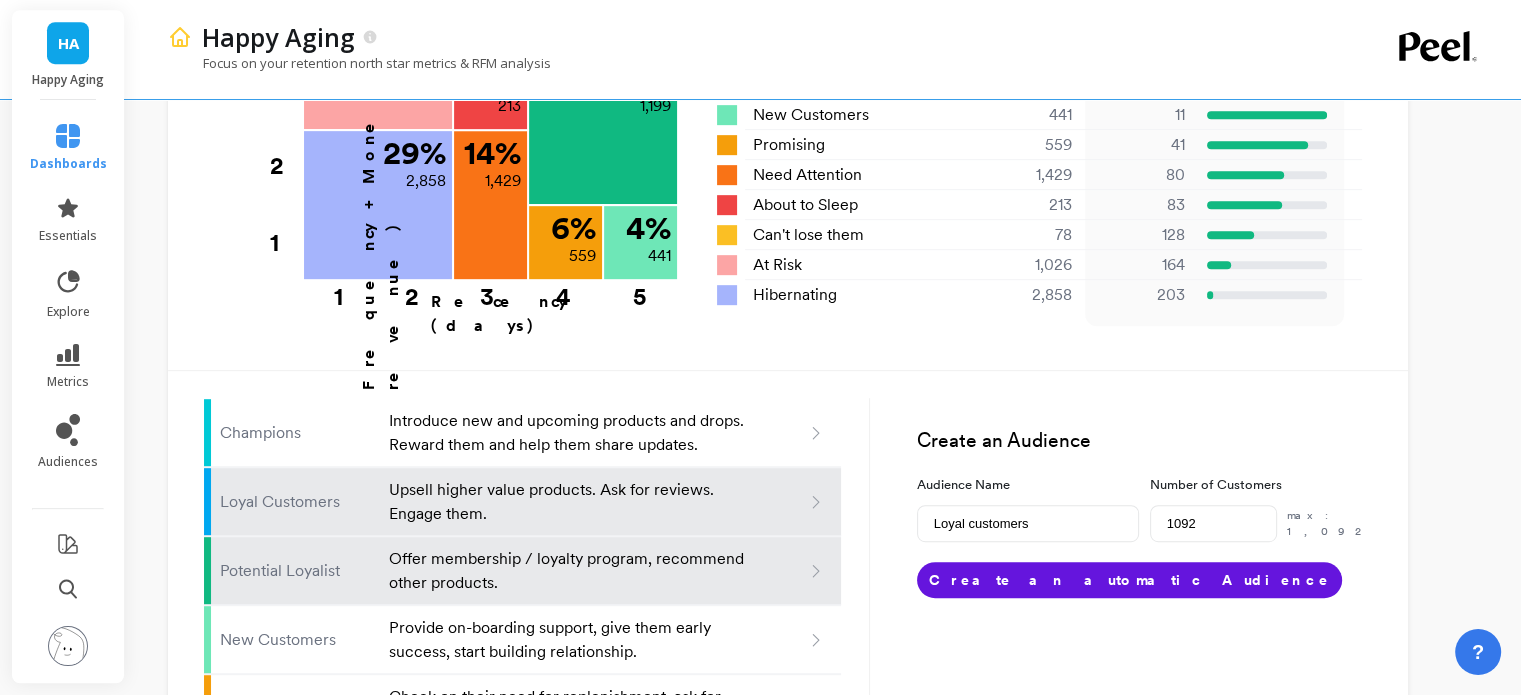 click on "Offer membership / loyalty program, recommend other products." at bounding box center (568, 571) 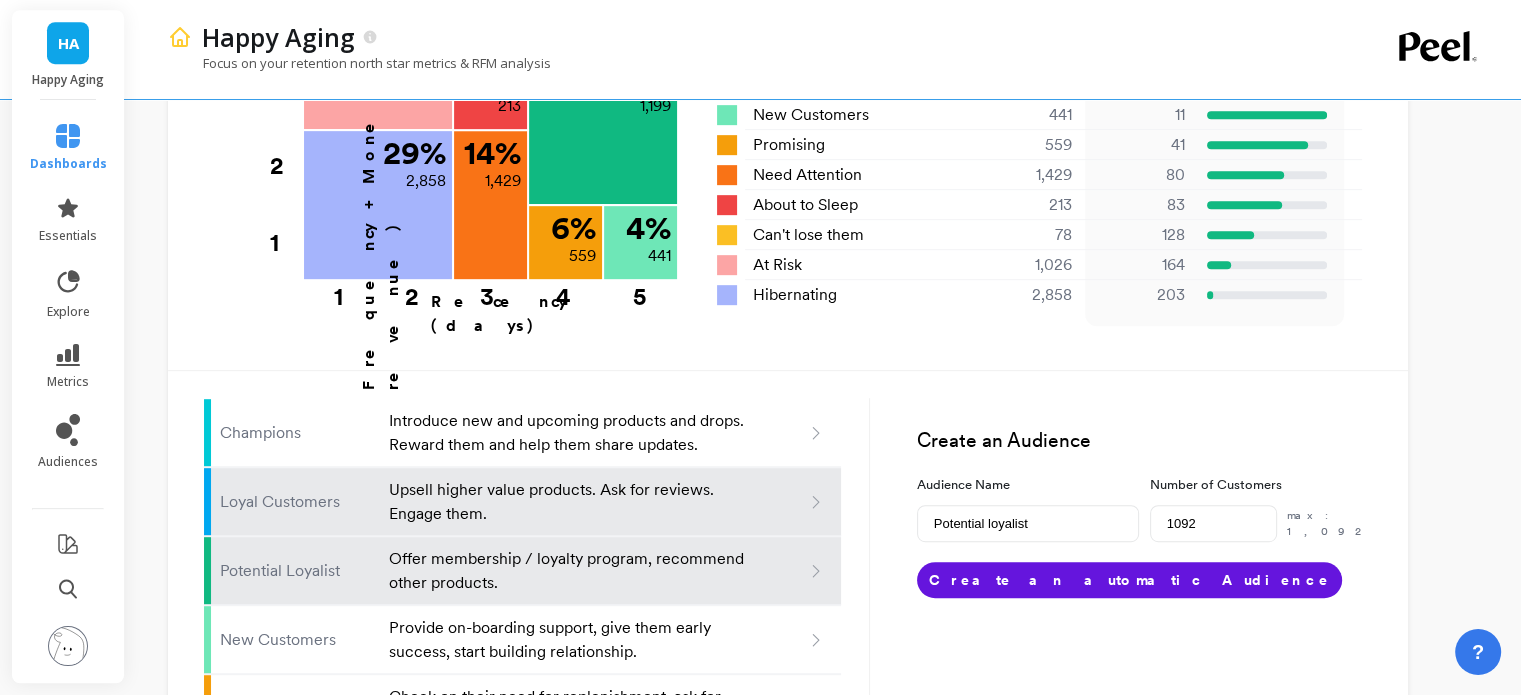 type on "1199" 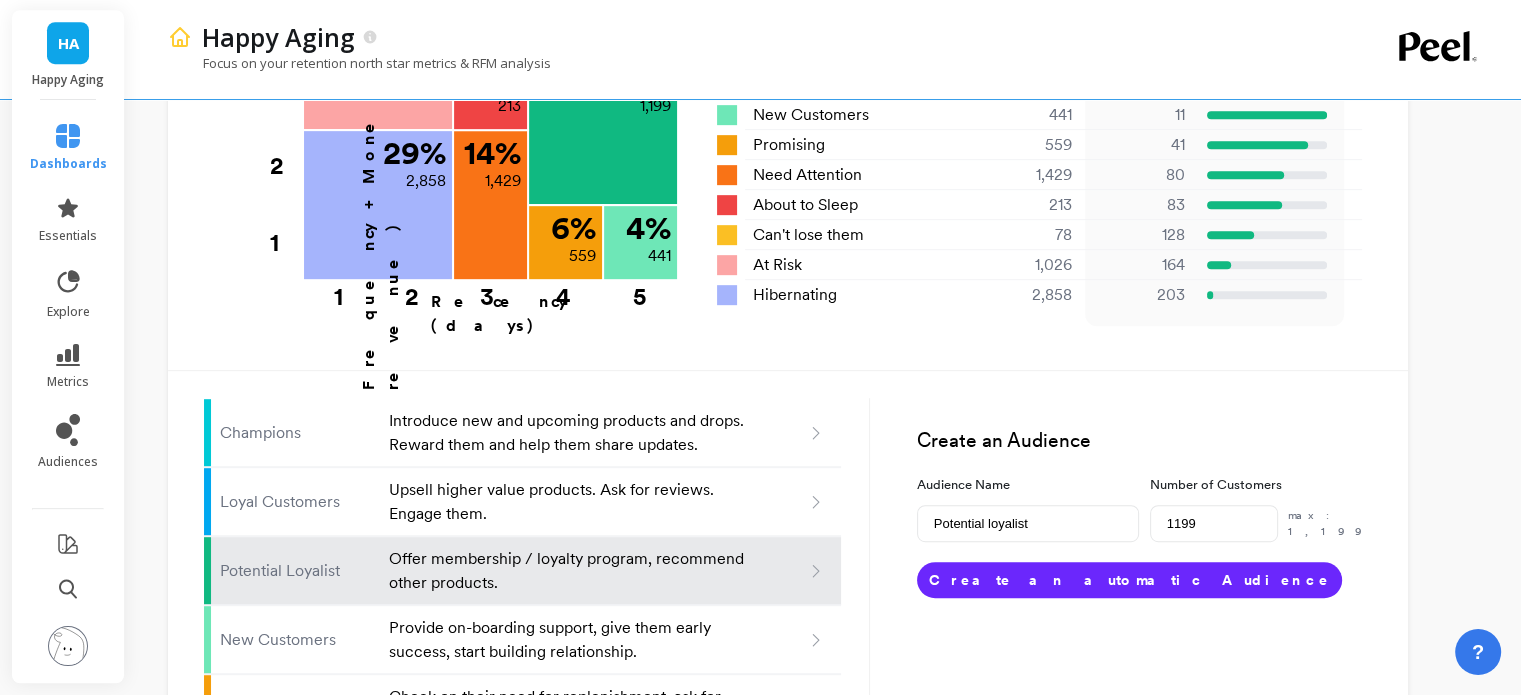 click on "Create an automatic Audience" at bounding box center (1129, 580) 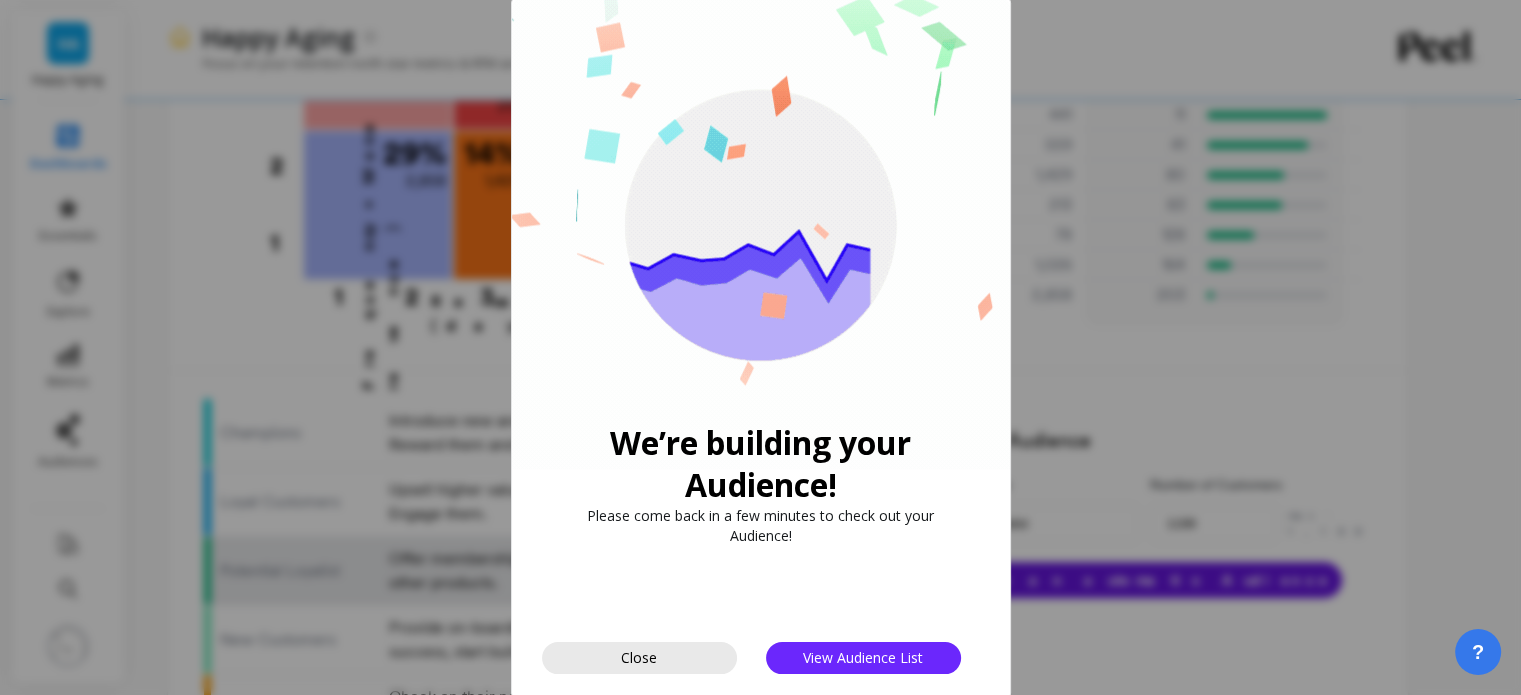 click on "Close" at bounding box center (639, 658) 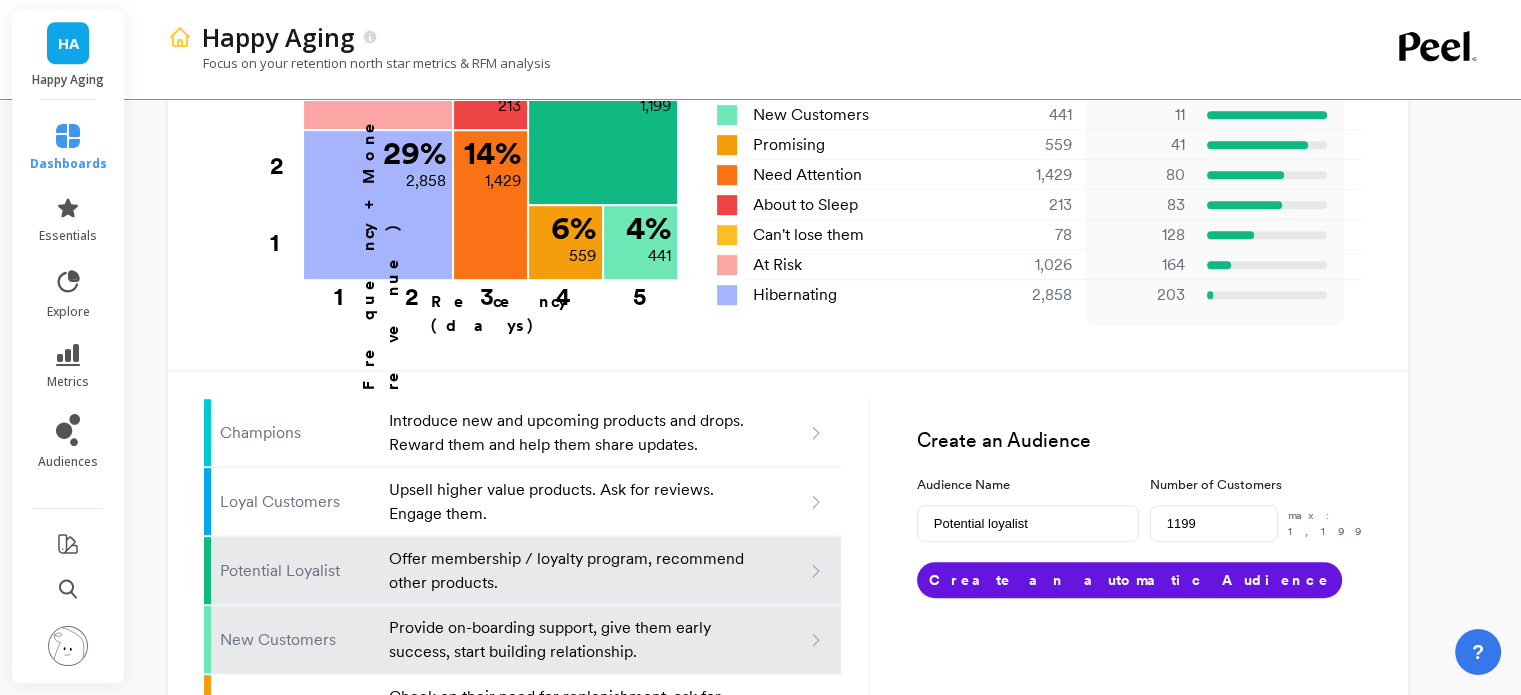 click on "Provide on-boarding support, give them early success, start building relationship." at bounding box center (568, 640) 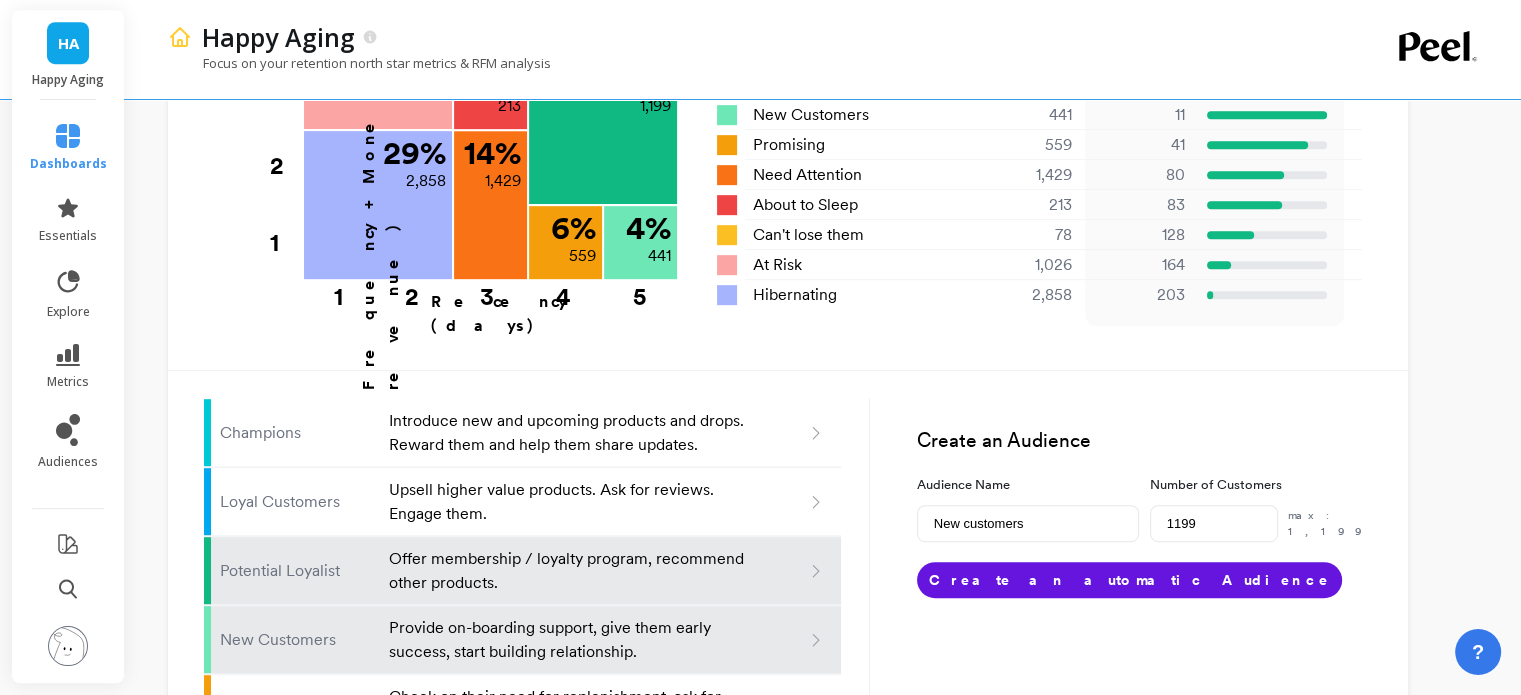 type on "441" 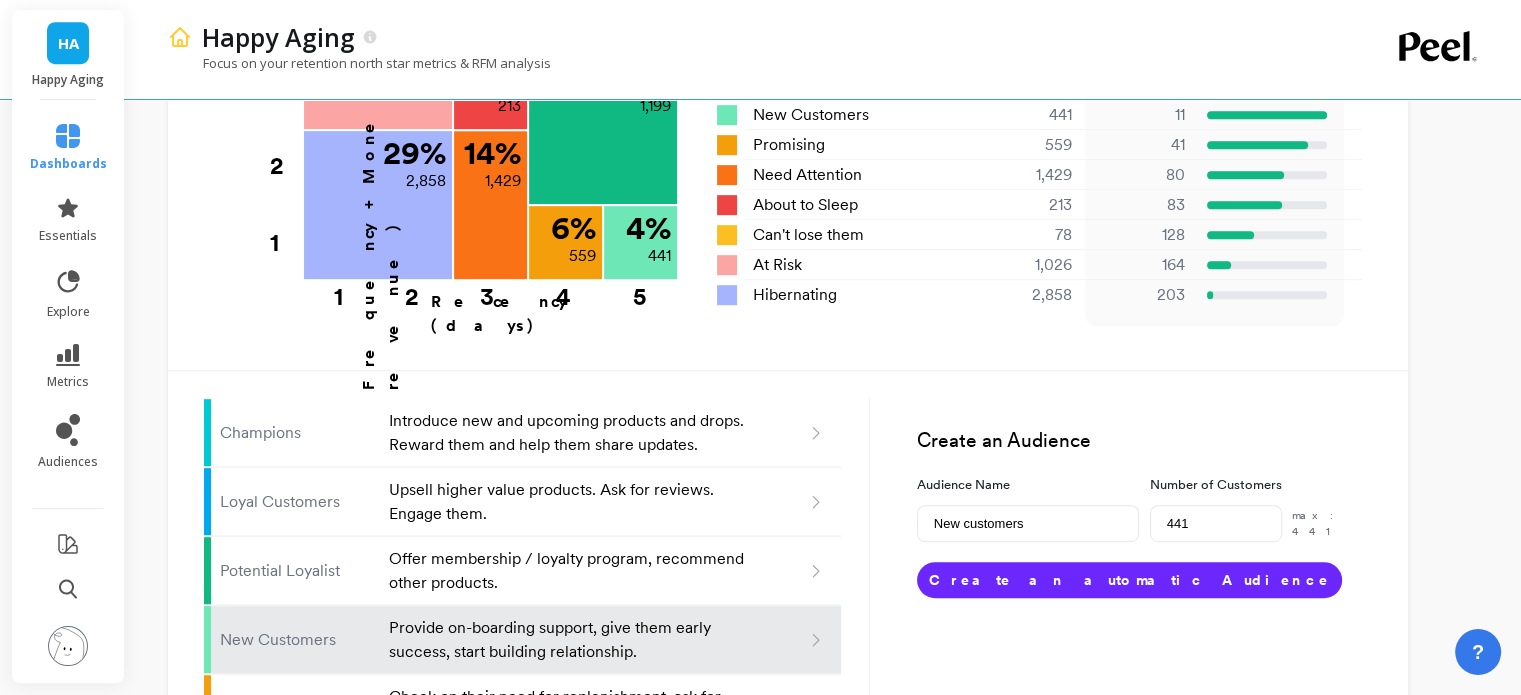 click on "Create an automatic Audience" at bounding box center (1129, 580) 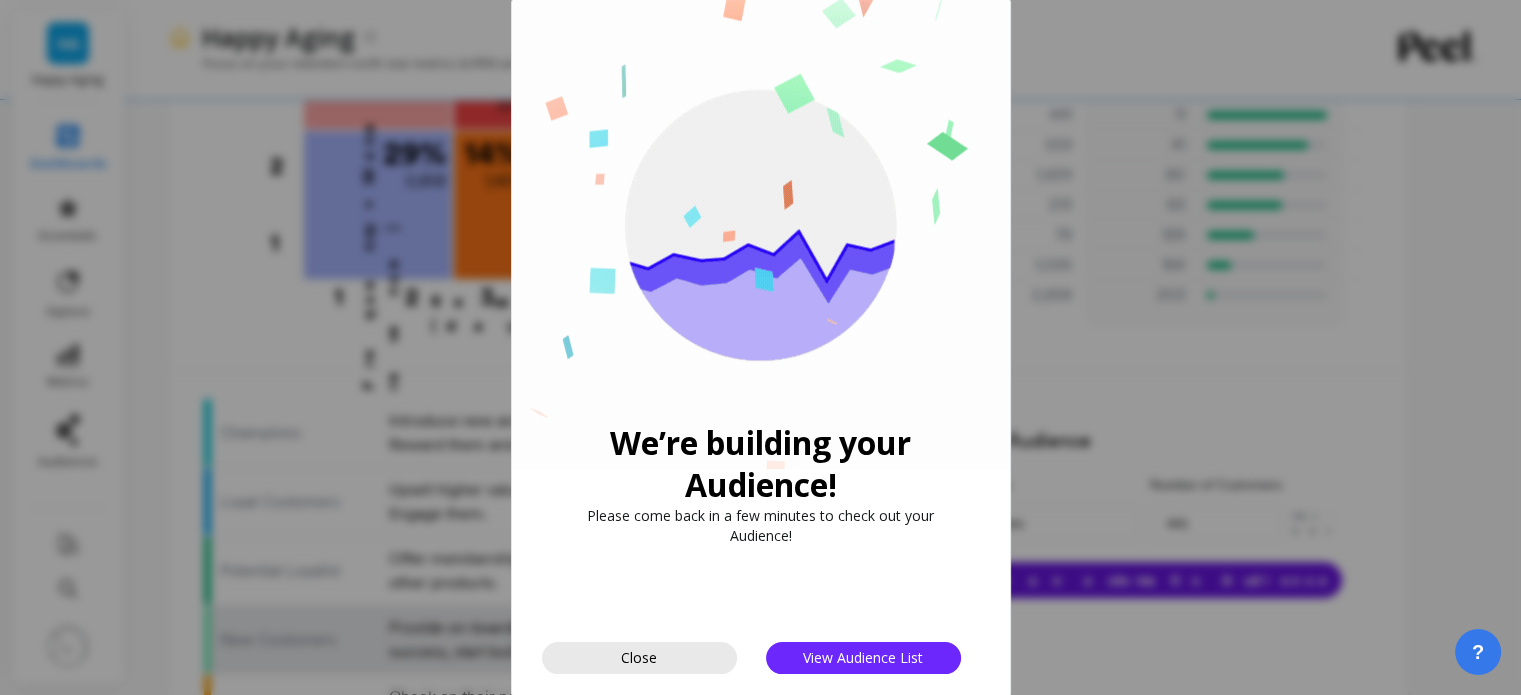 click on "Close" at bounding box center [639, 657] 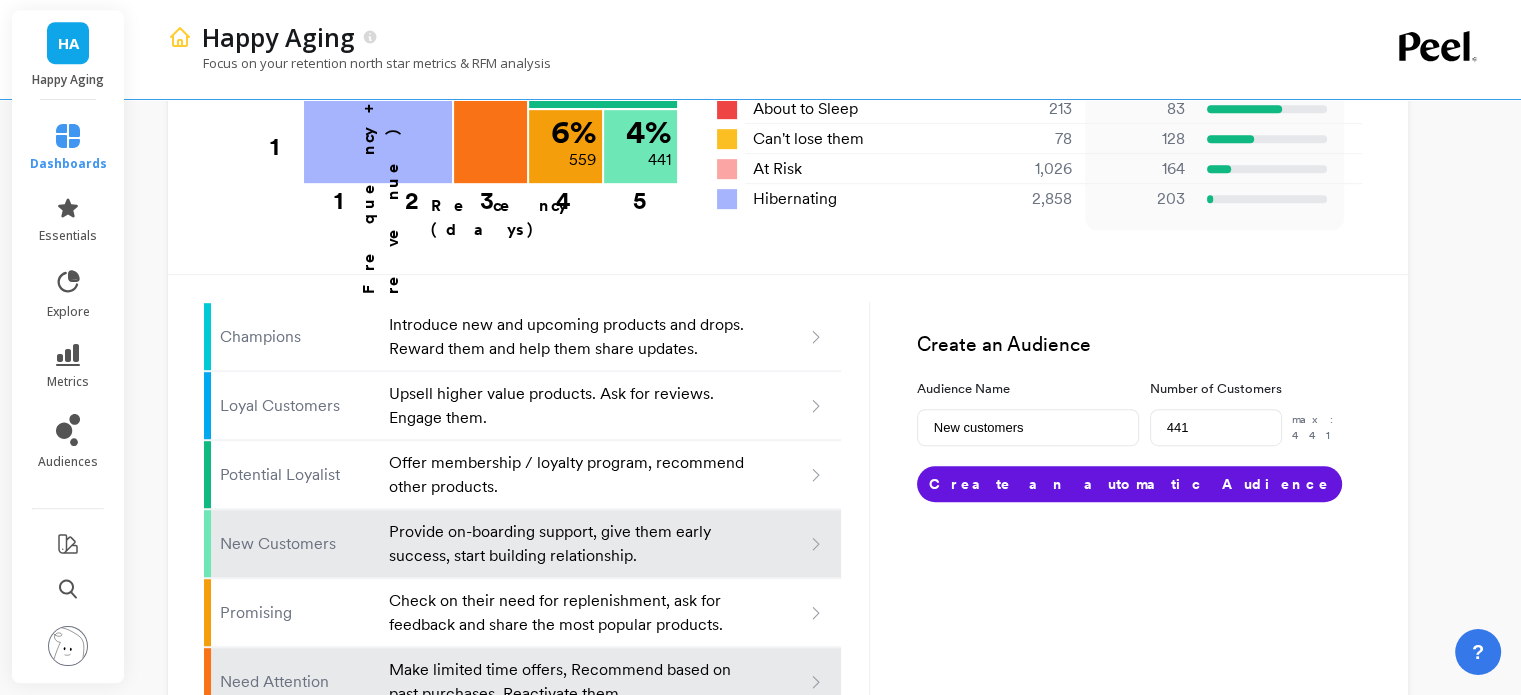 scroll, scrollTop: 1200, scrollLeft: 0, axis: vertical 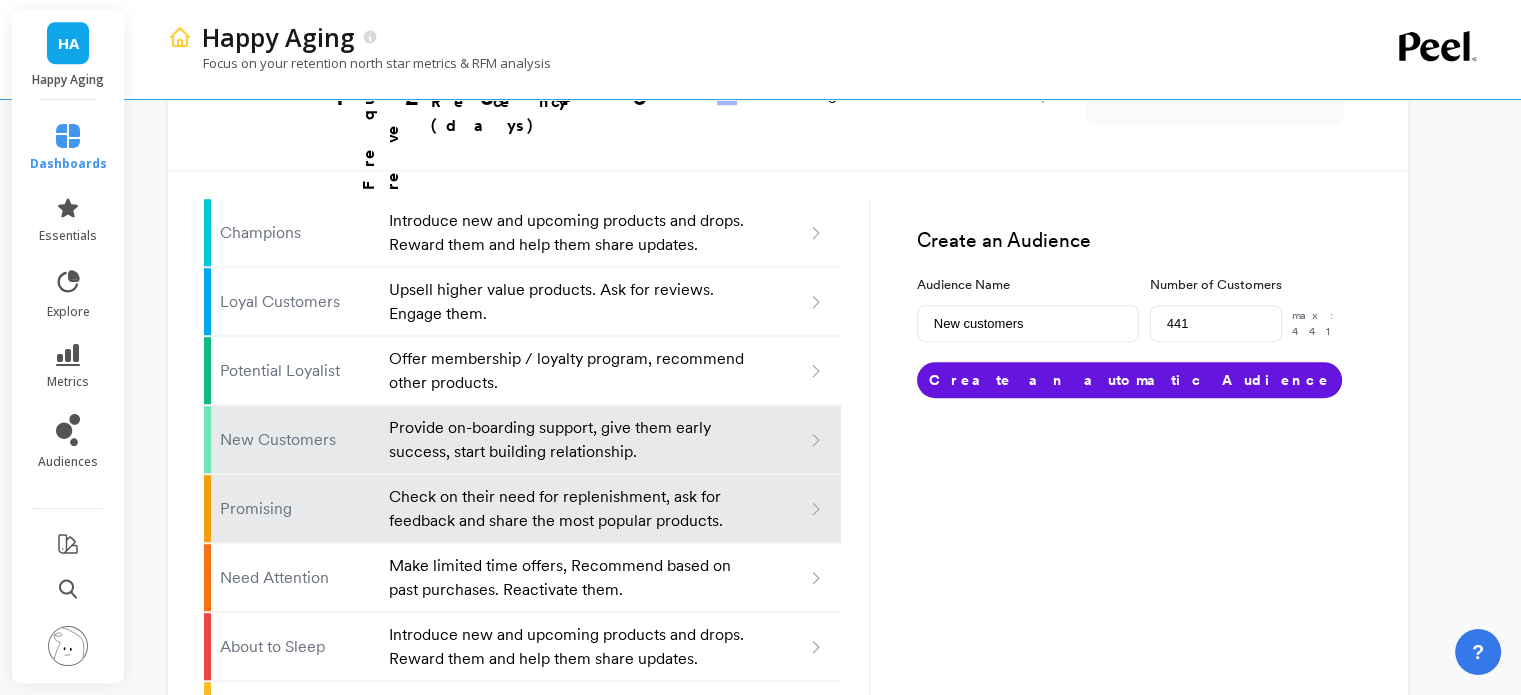 click on "Check on their need for replenishment, ask for feedback and share the most popular products." at bounding box center (568, 509) 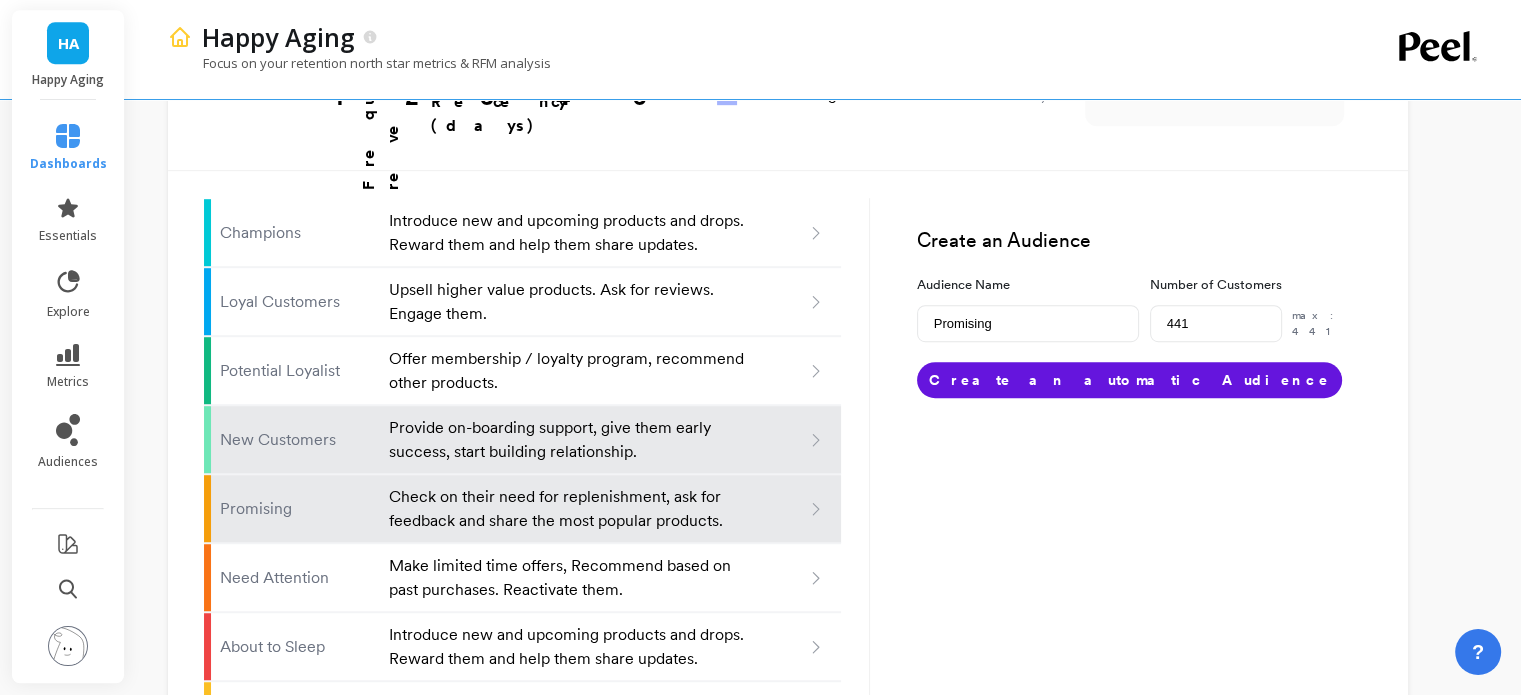 type on "559" 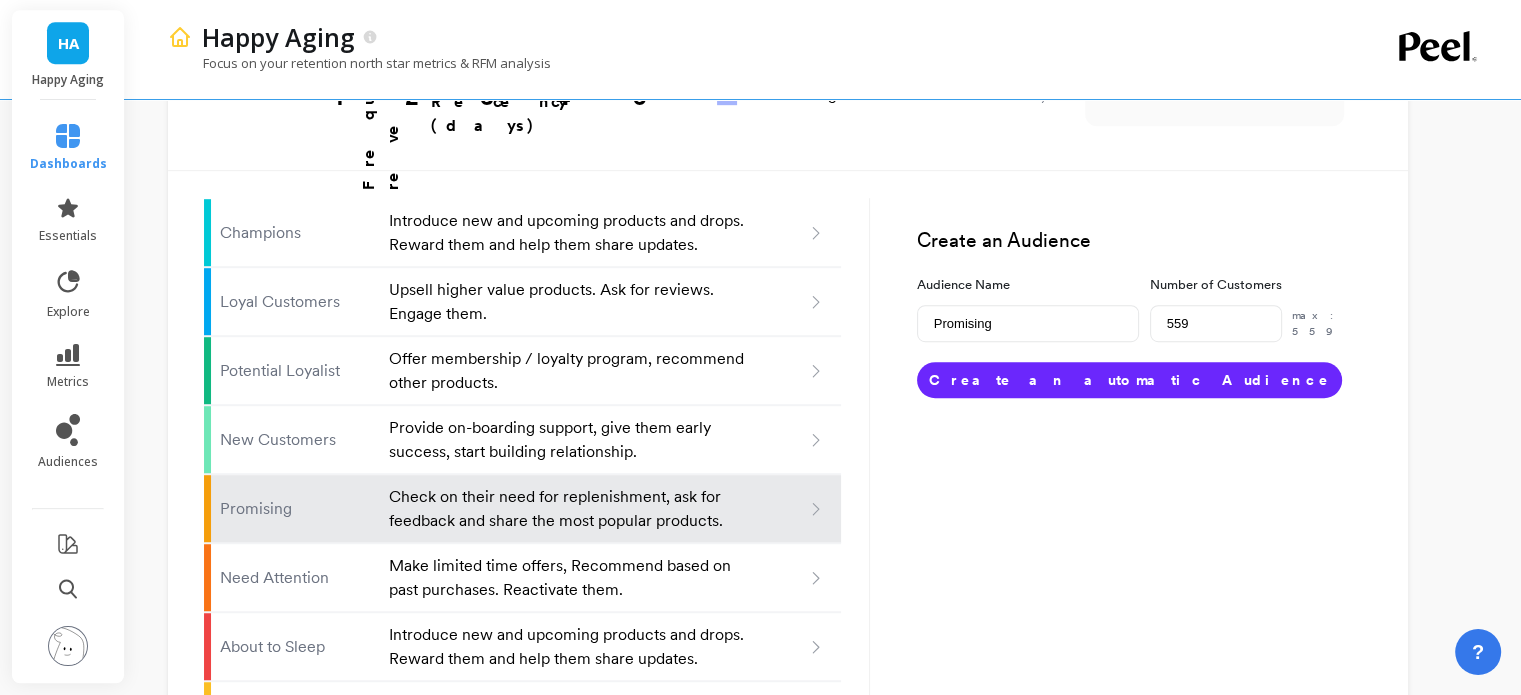 click on "Create an automatic Audience" at bounding box center [1129, 380] 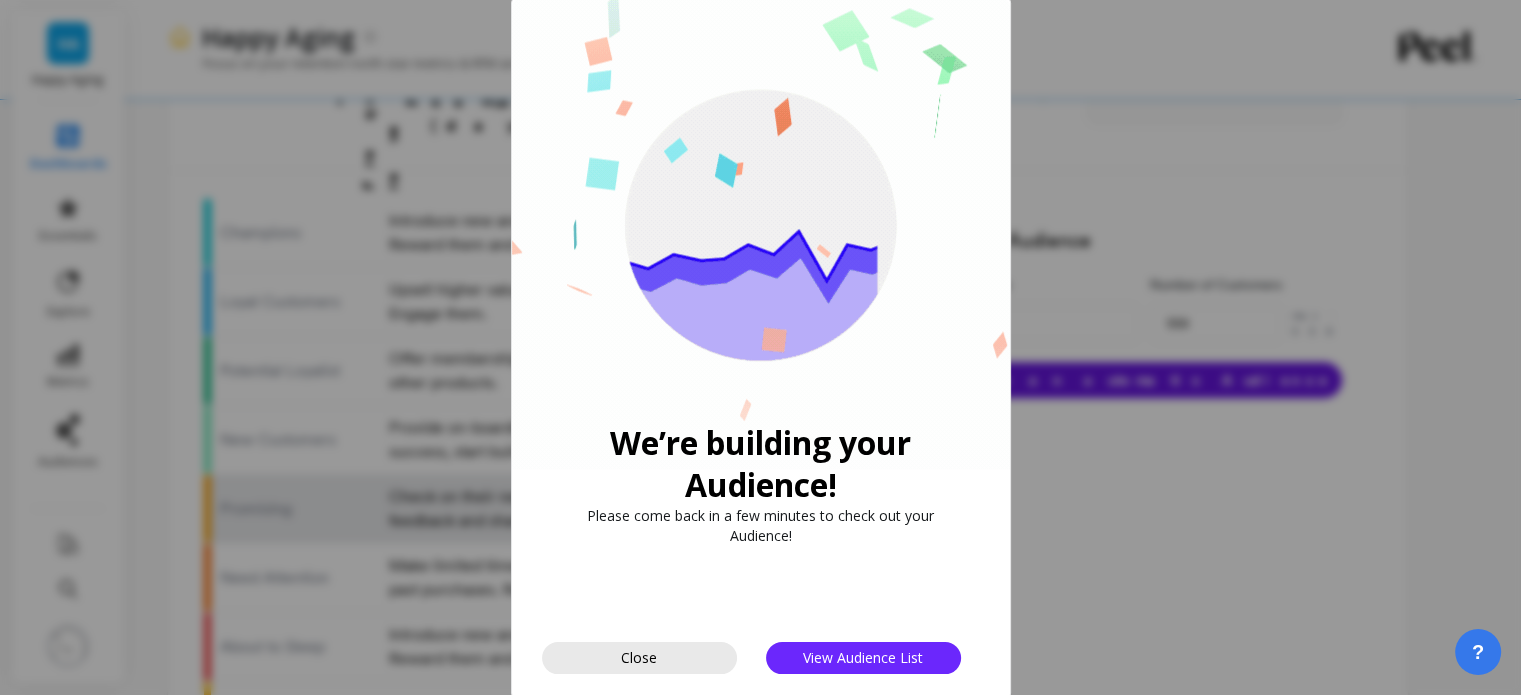 click on "Close" at bounding box center (639, 658) 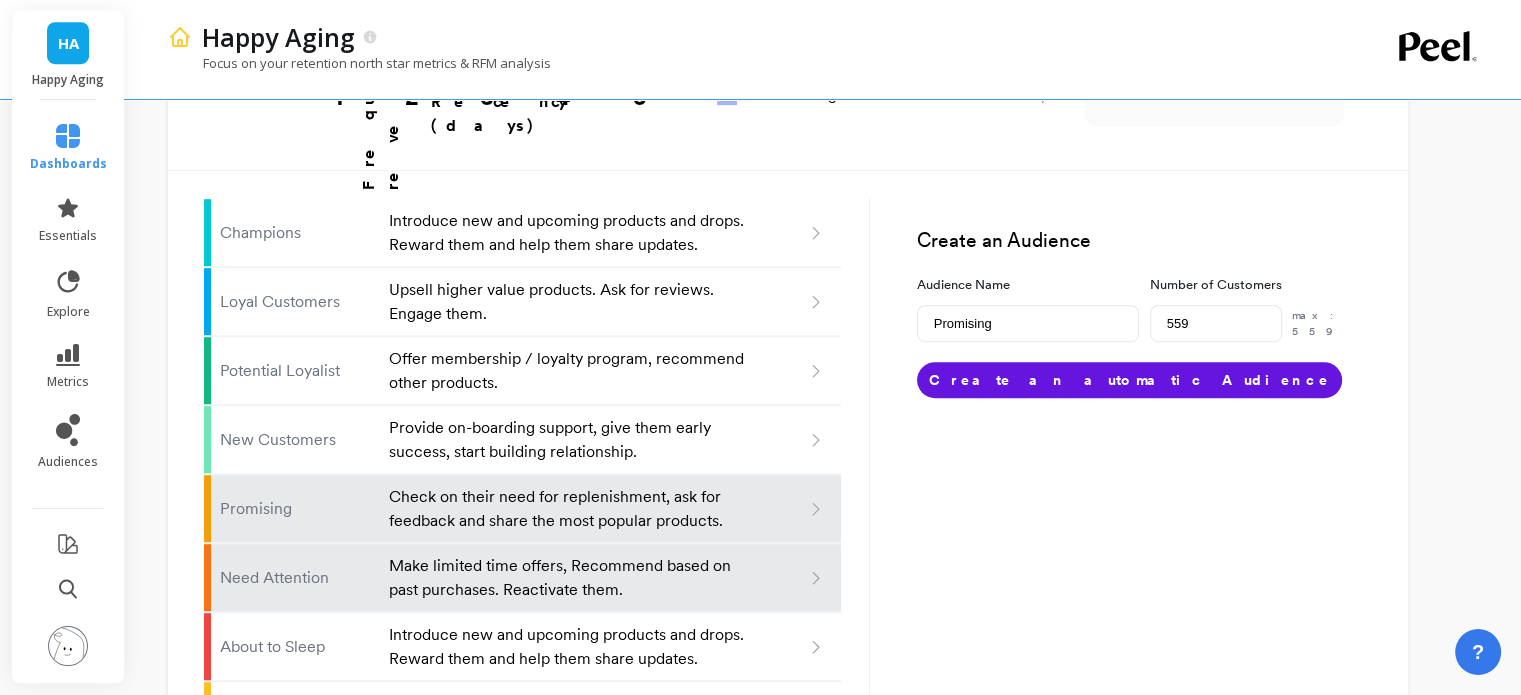 click on "Make limited time offers, Recommend based on past purchases. Reactivate them." at bounding box center [568, 578] 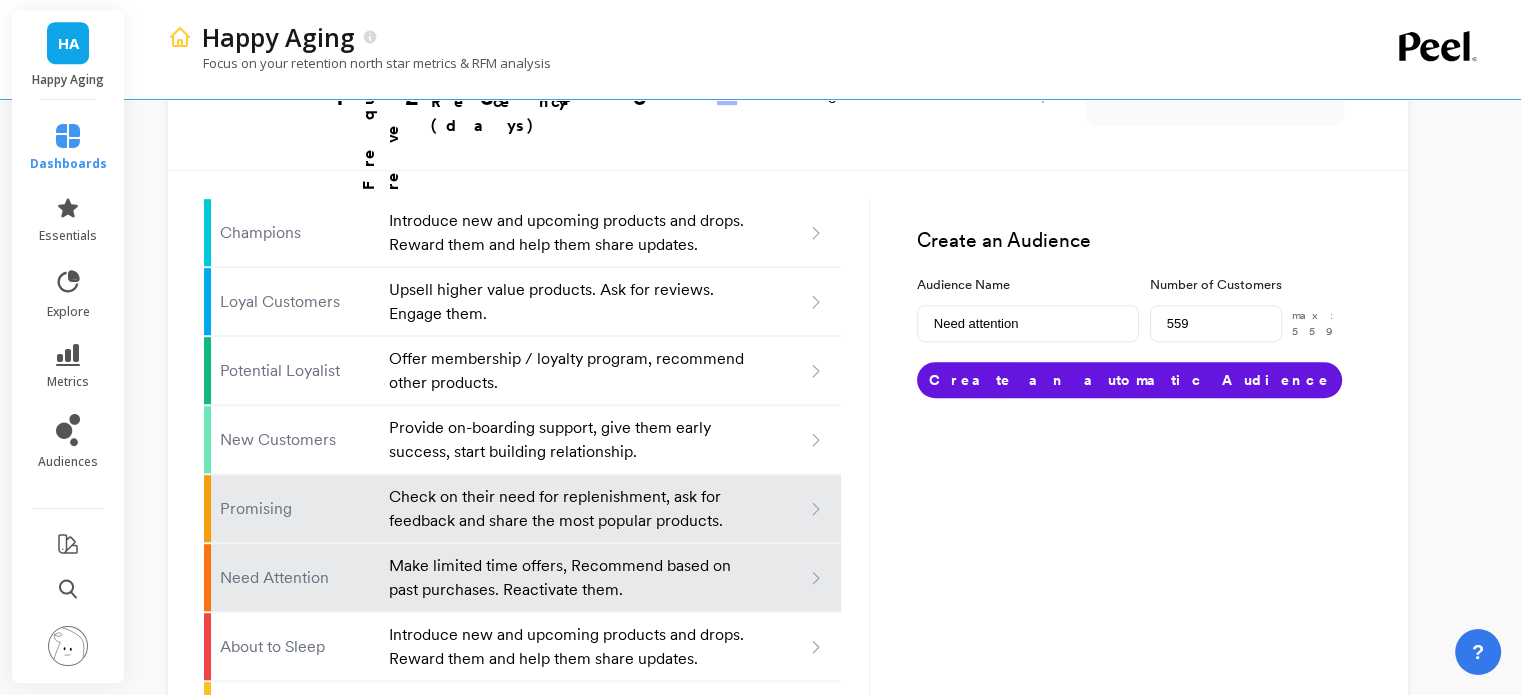 type on "1429" 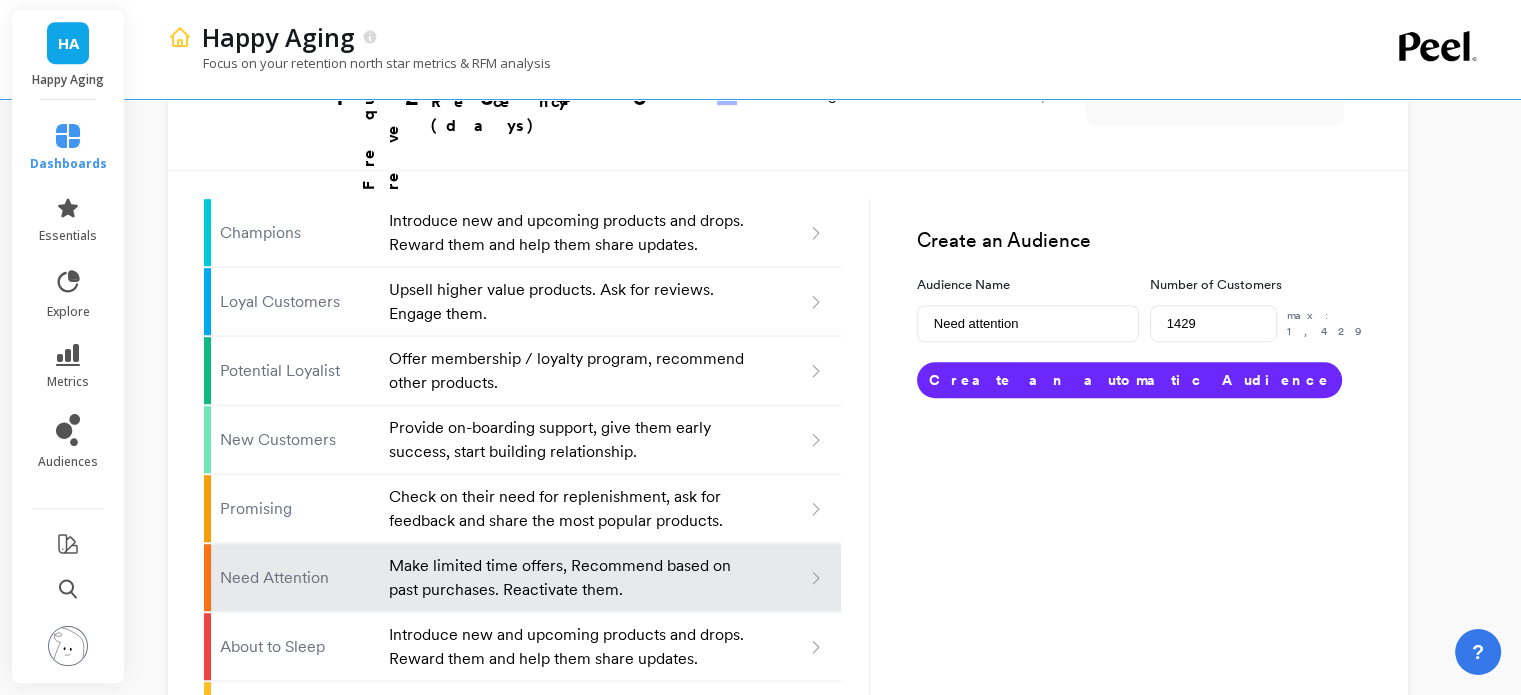 click on "Create an automatic Audience" at bounding box center (1129, 380) 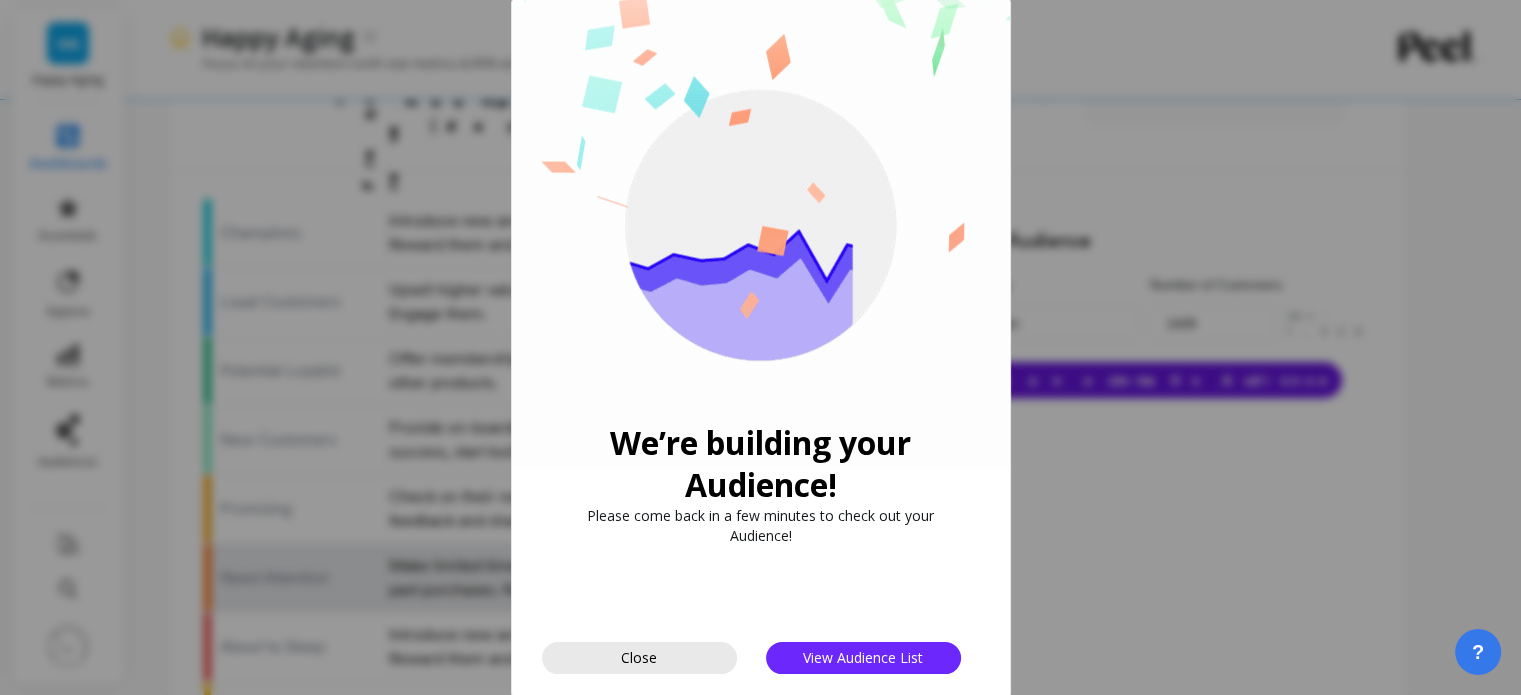 click on "Close" at bounding box center (639, 658) 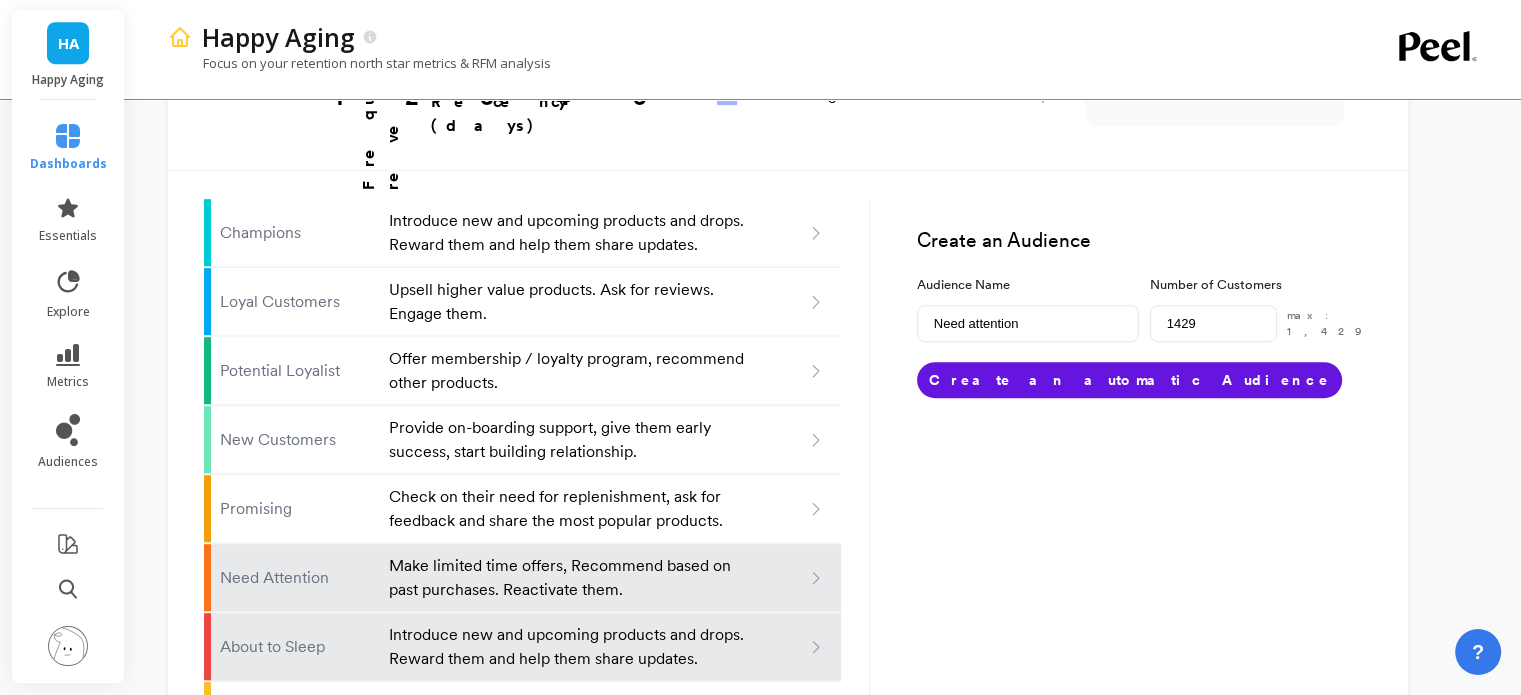 click on "Introduce new and upcoming products and drops. Reward them and help them share updates." at bounding box center [568, 647] 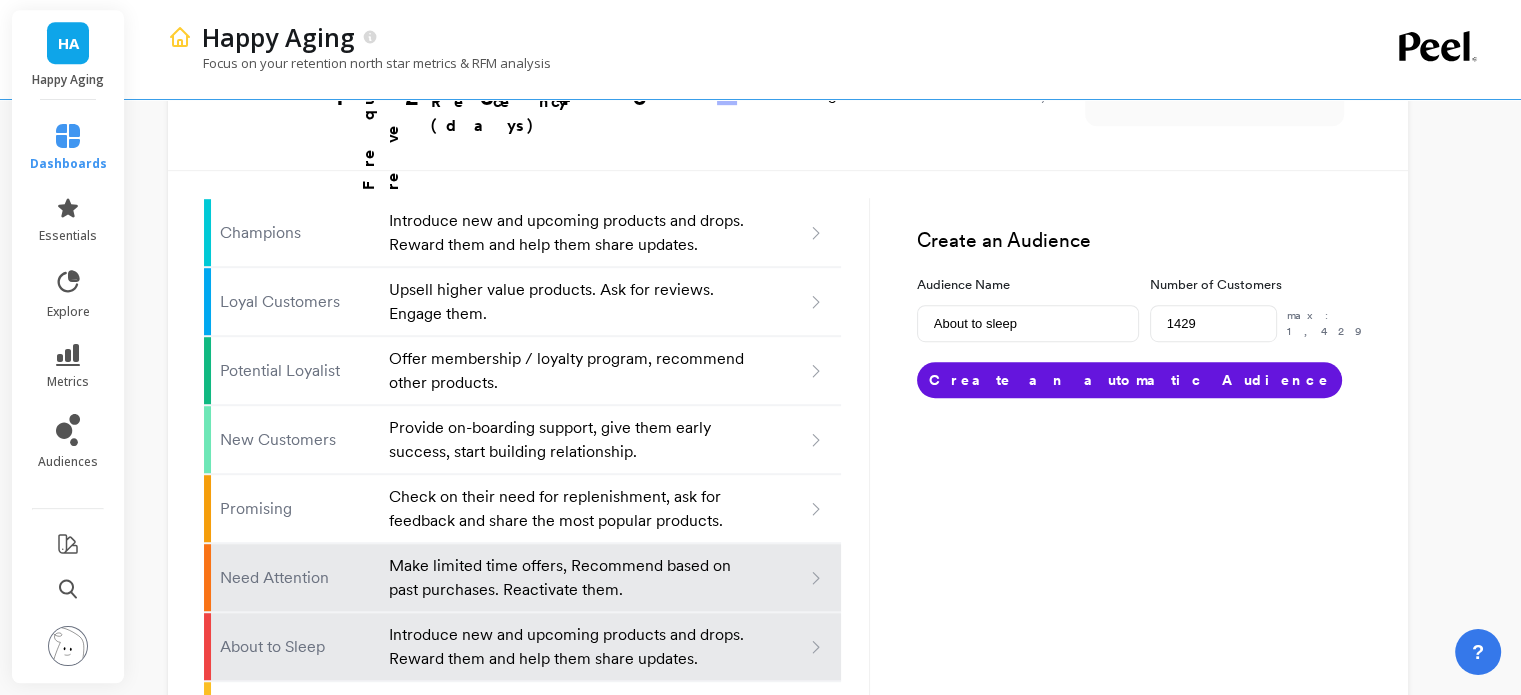 type on "213" 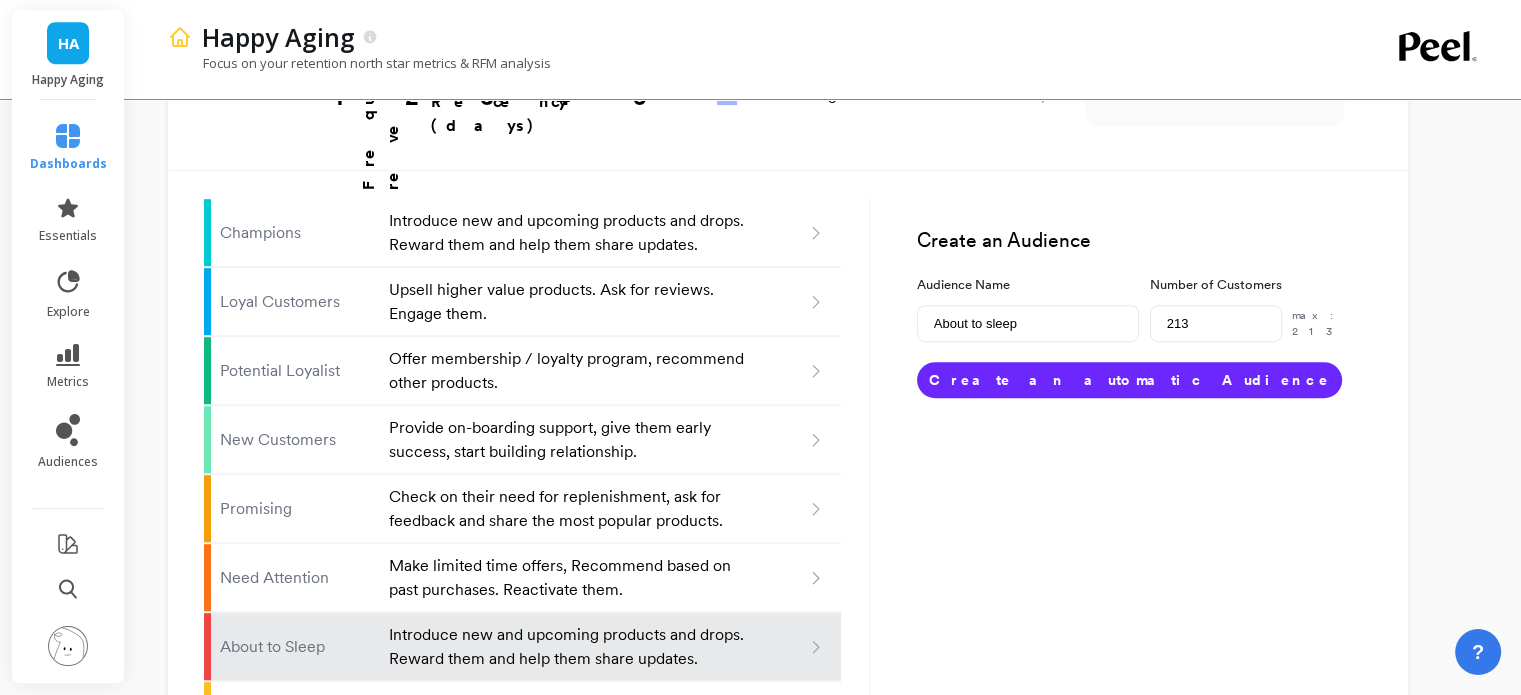 click on "Create an automatic Audience" at bounding box center [1129, 380] 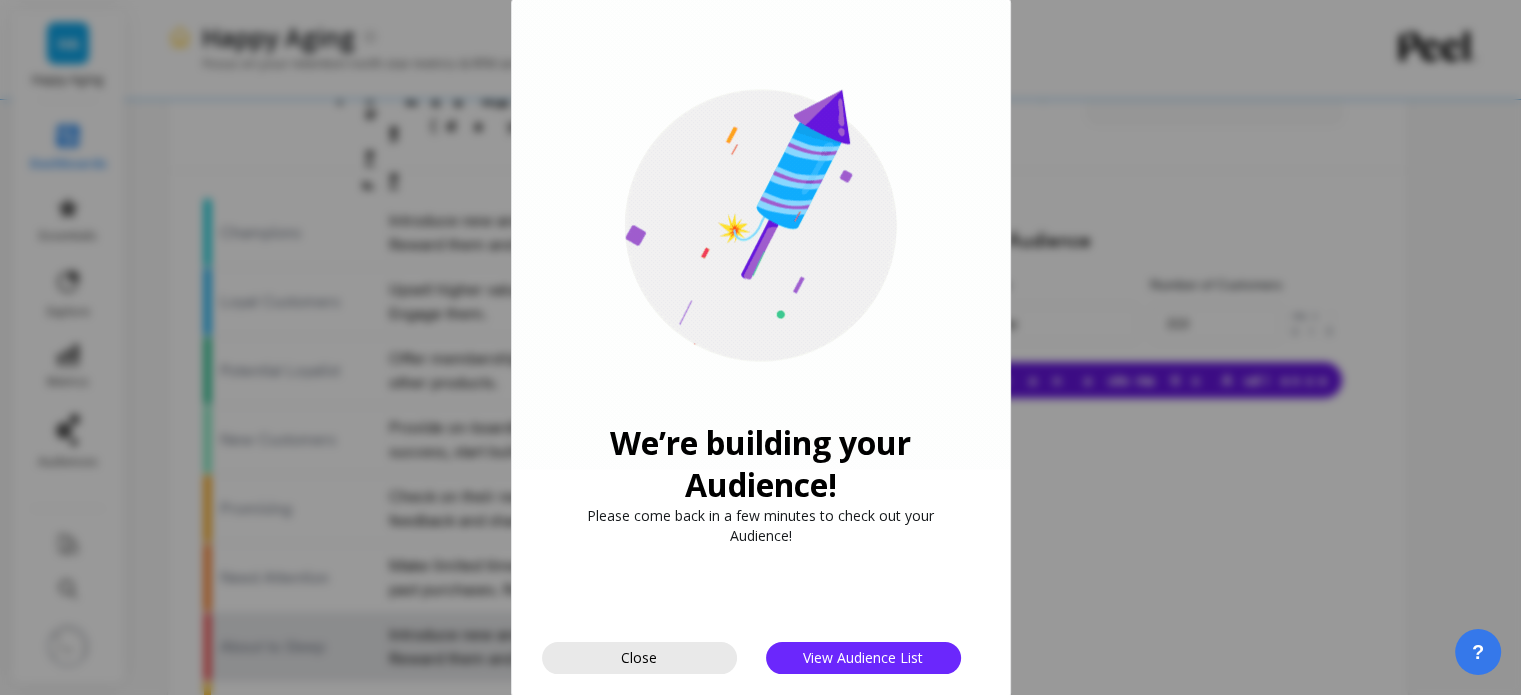 click on "Close" at bounding box center [639, 658] 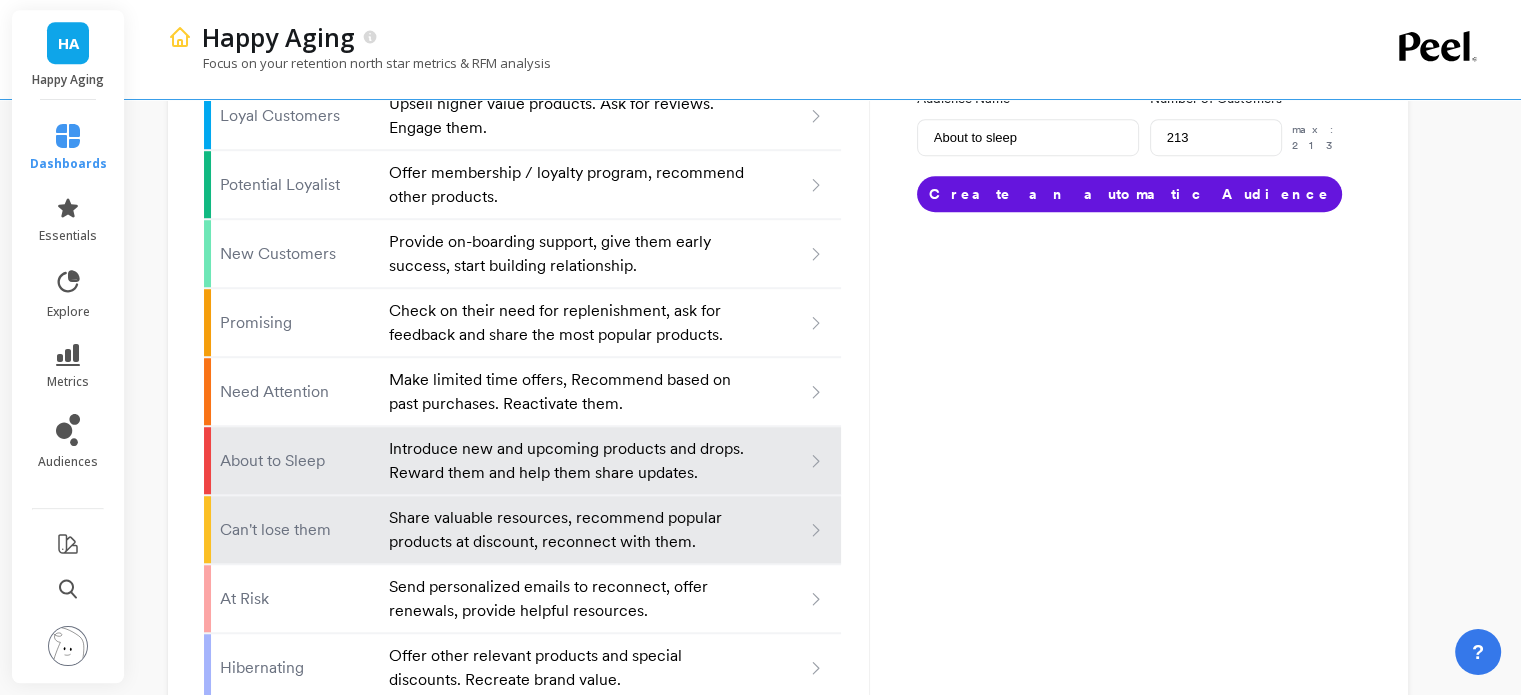 scroll, scrollTop: 1387, scrollLeft: 0, axis: vertical 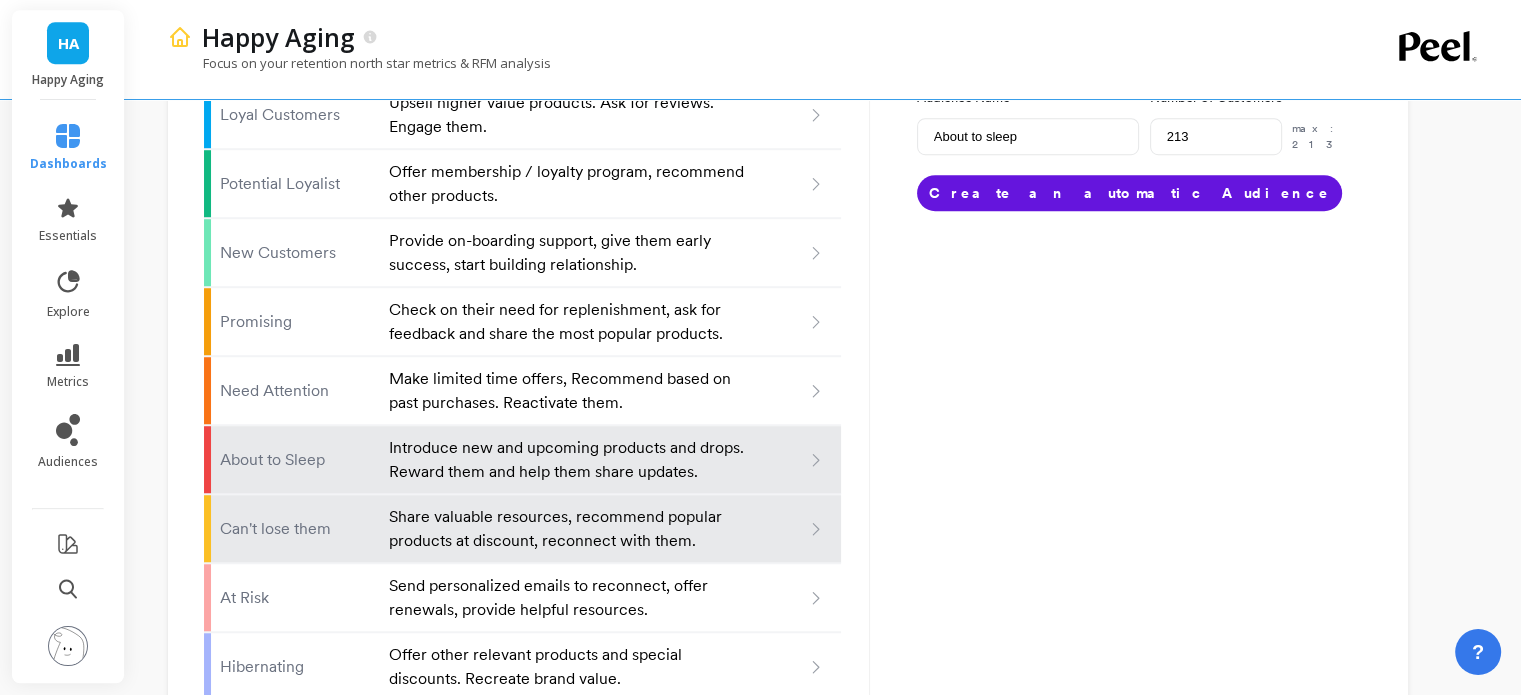 click on "Share valuable resources, recommend popular products at discount, reconnect with them." at bounding box center (568, 529) 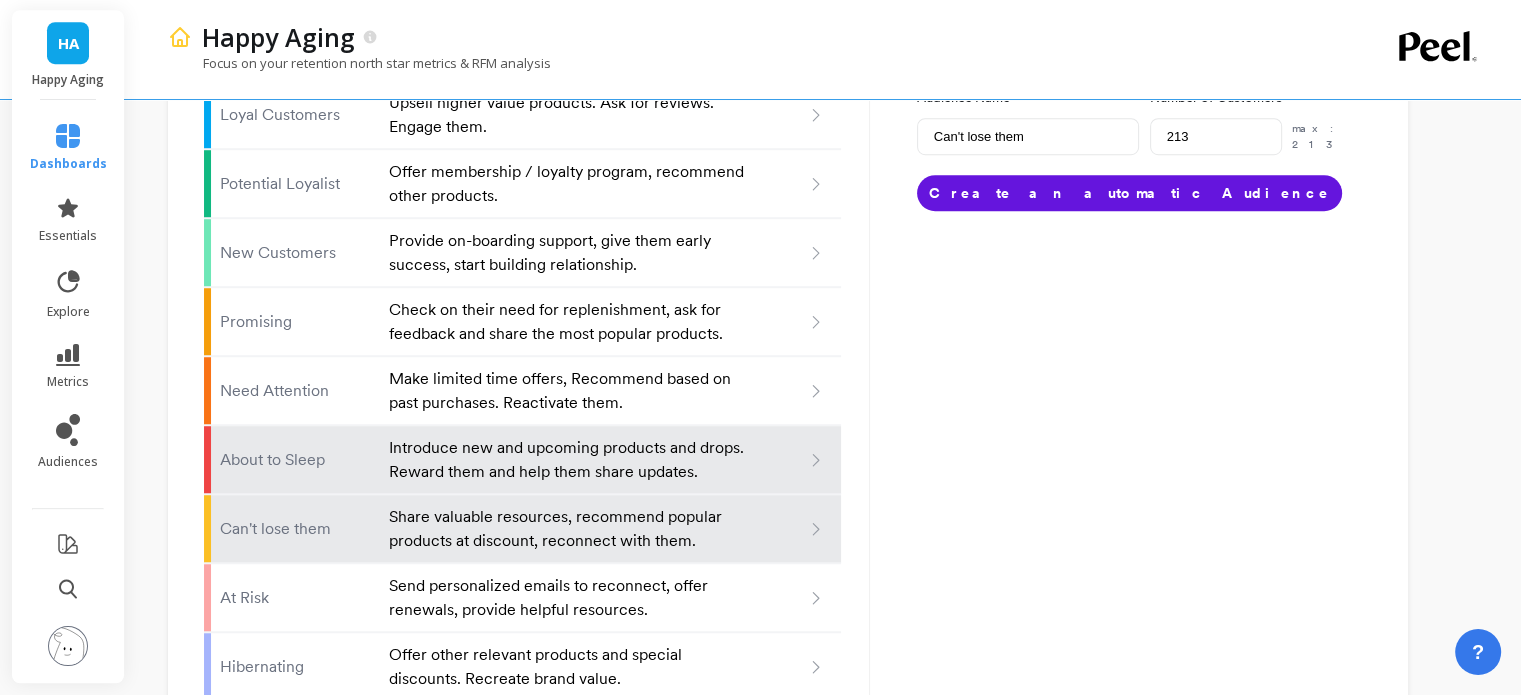 type on "78" 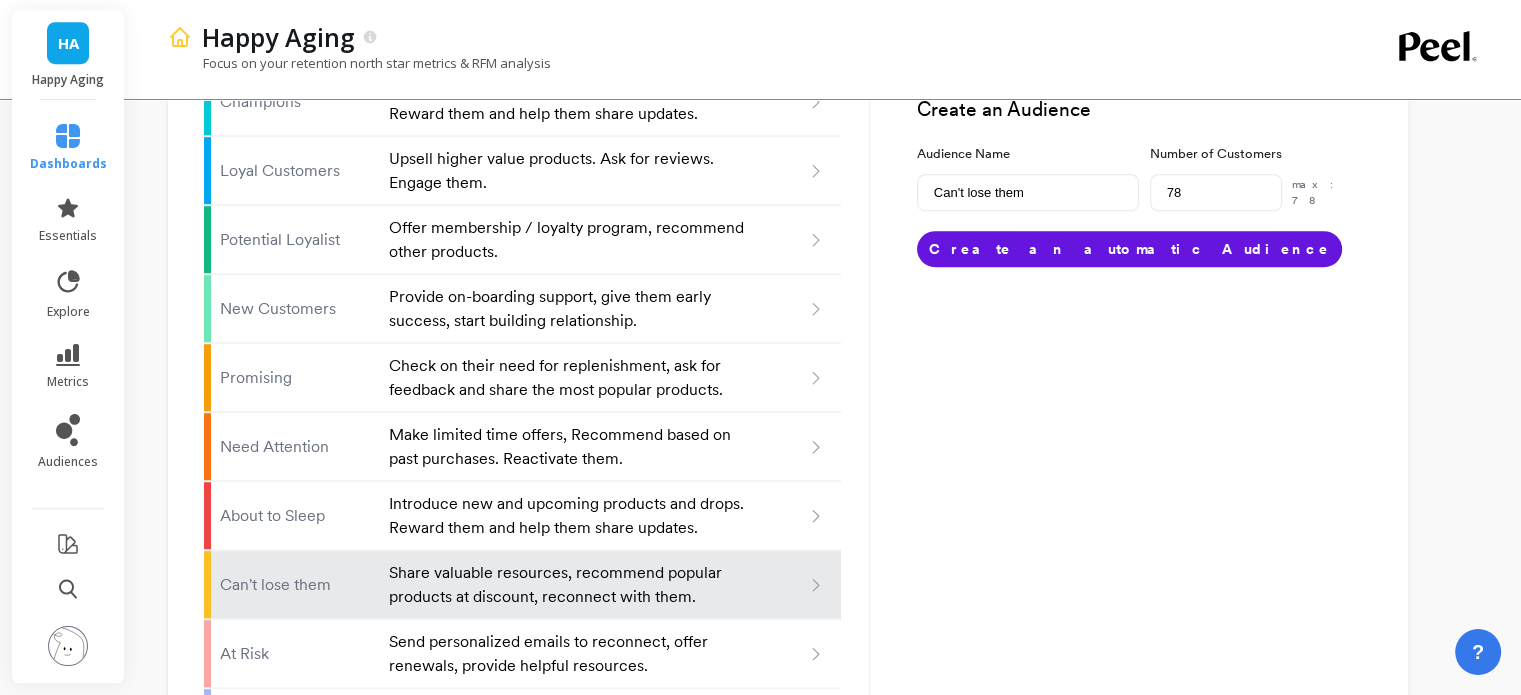 scroll, scrollTop: 1287, scrollLeft: 0, axis: vertical 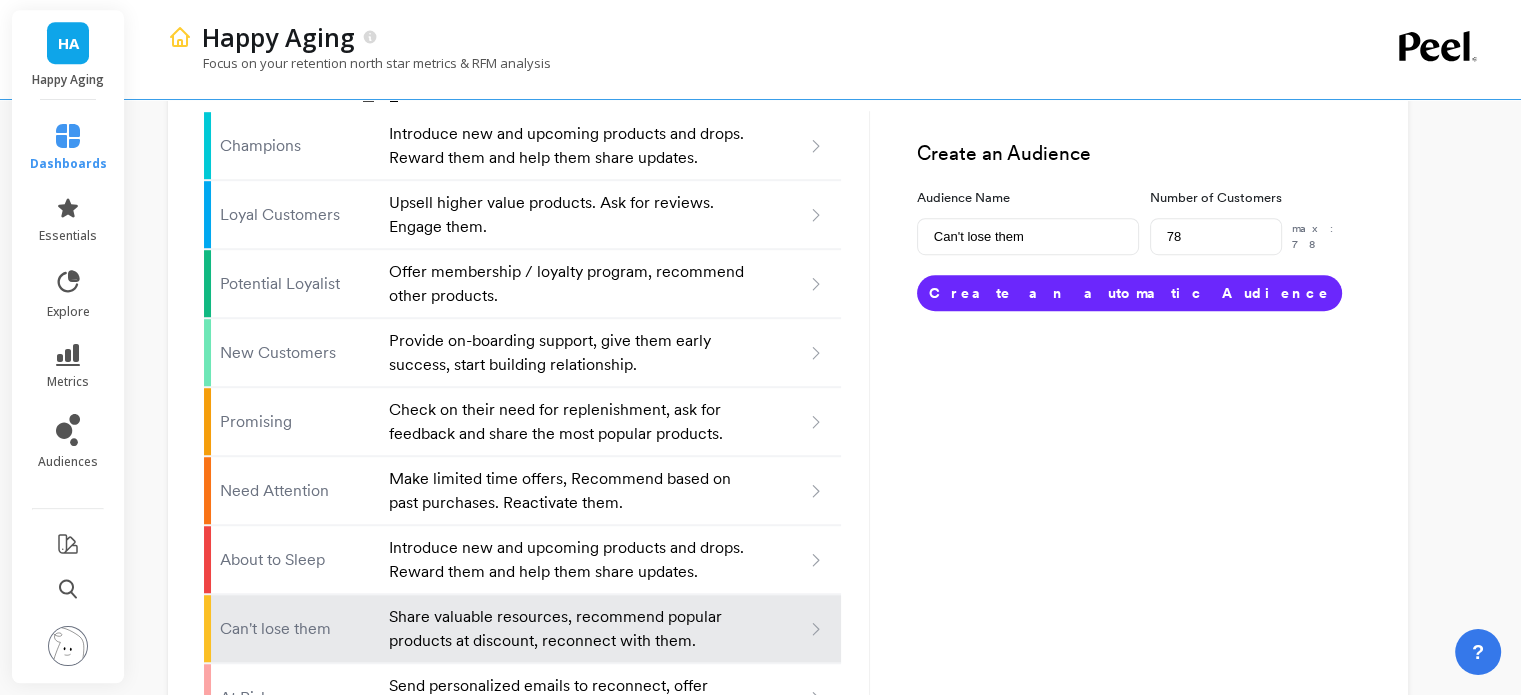 click on "Create an automatic Audience" at bounding box center [1129, 293] 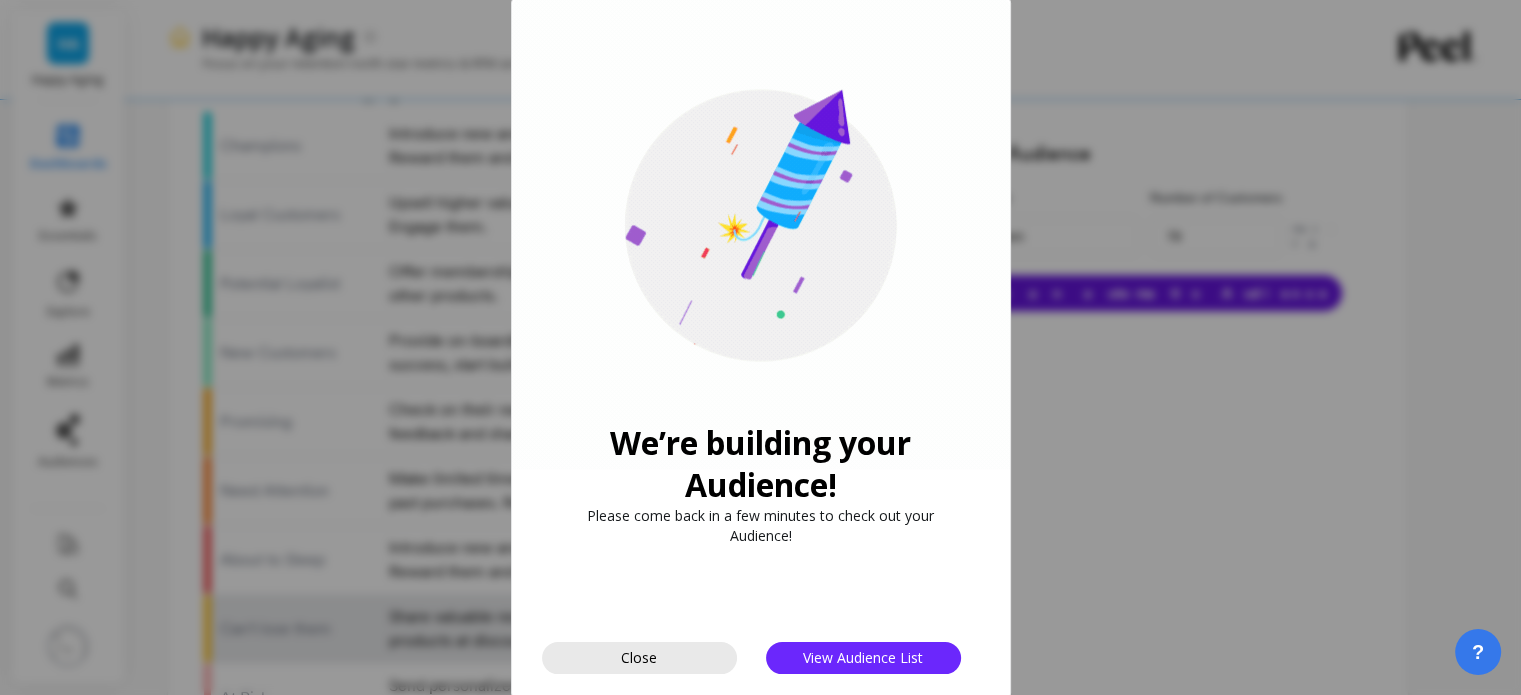 click on "Close" at bounding box center (639, 658) 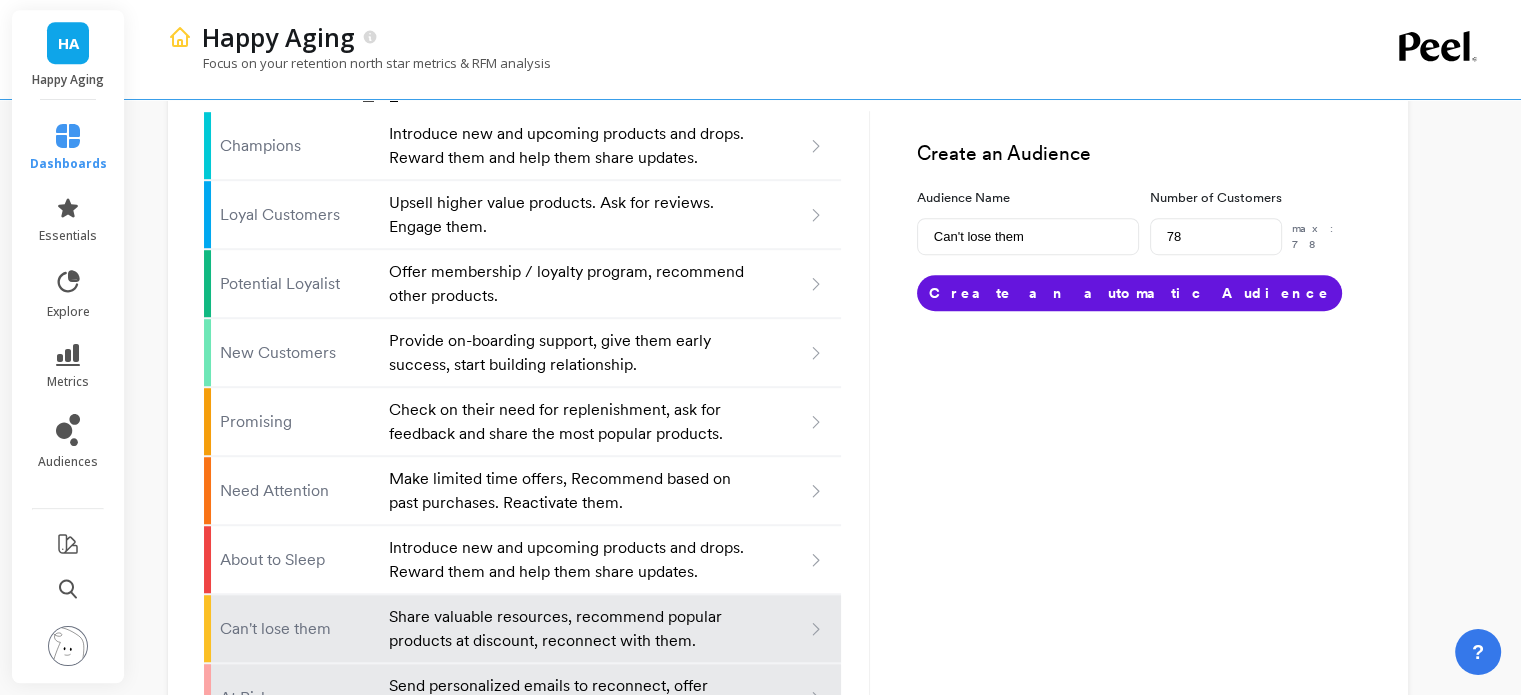 click on "Send personalized emails to reconnect, offer renewals, provide helpful resources." at bounding box center (568, 698) 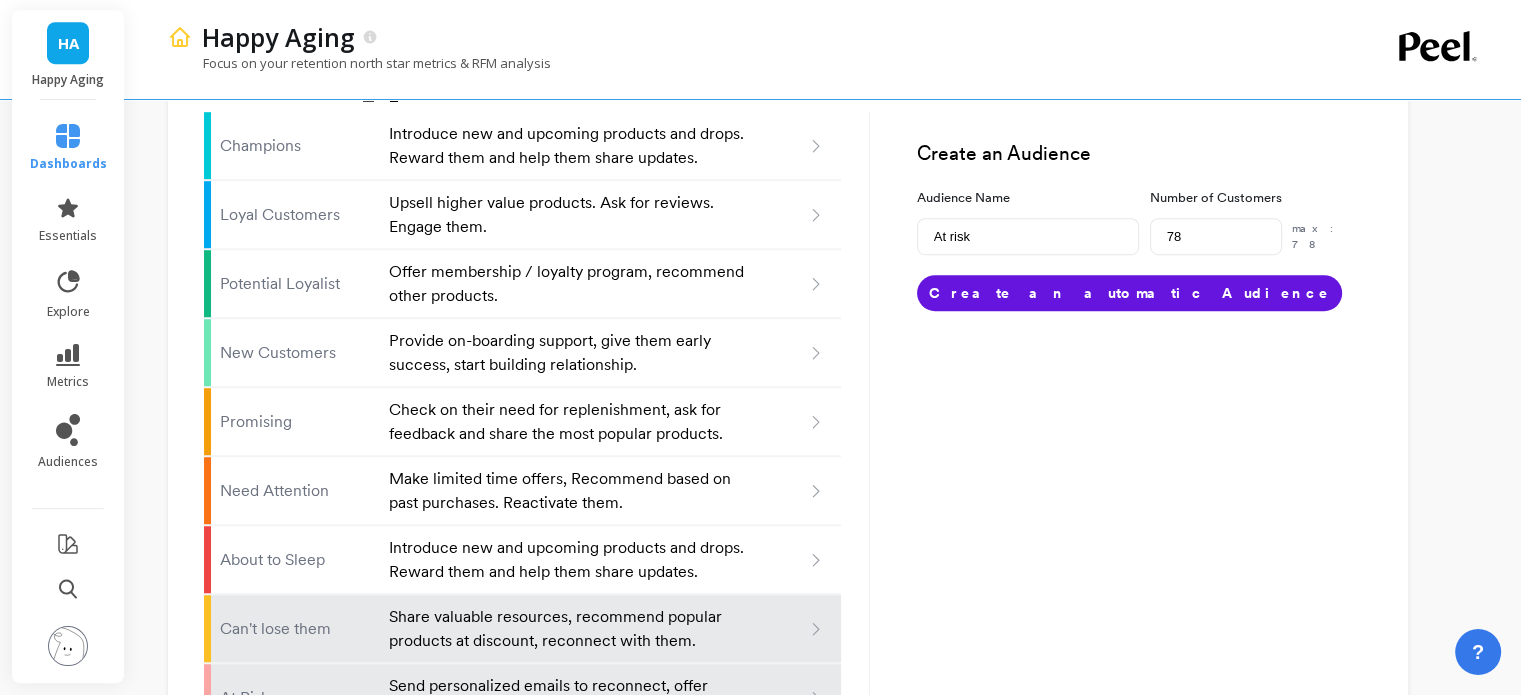 type on "1026" 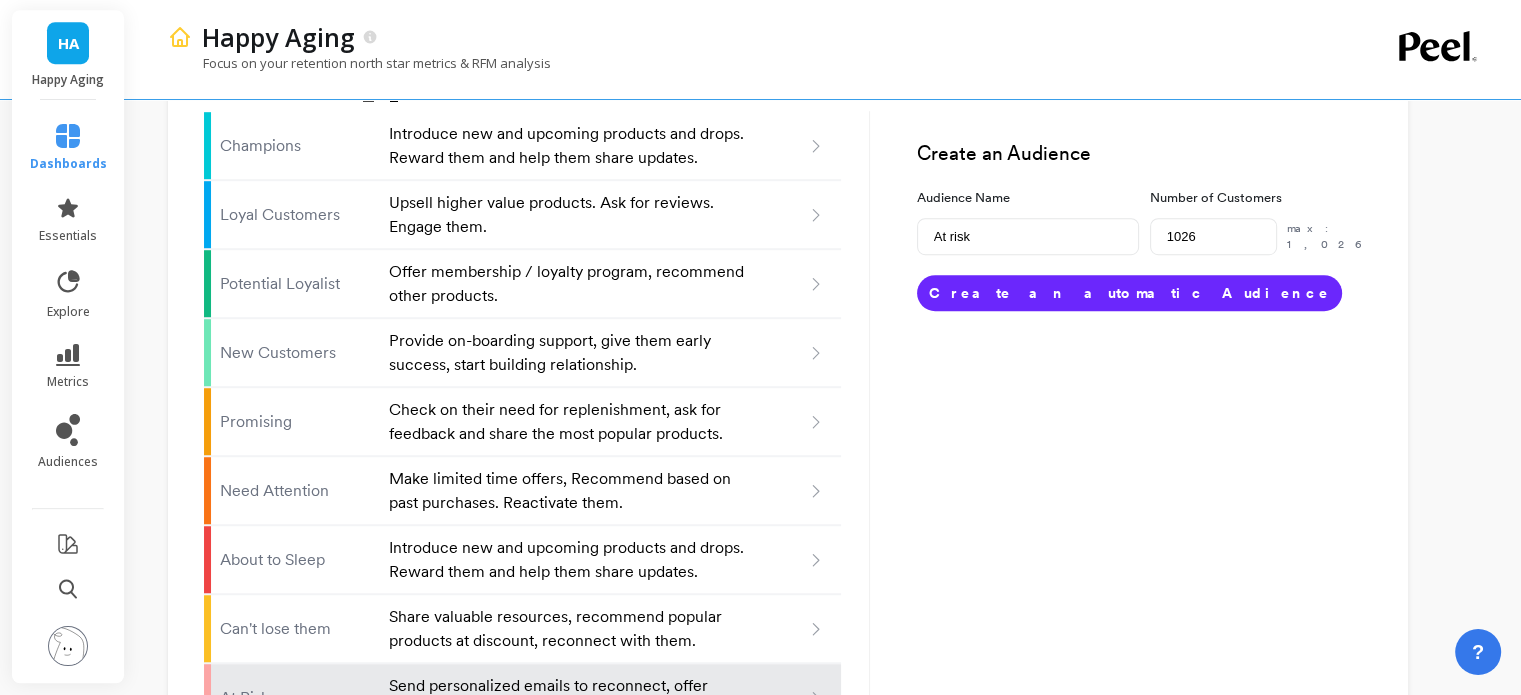 click on "Create an automatic Audience" at bounding box center (1129, 293) 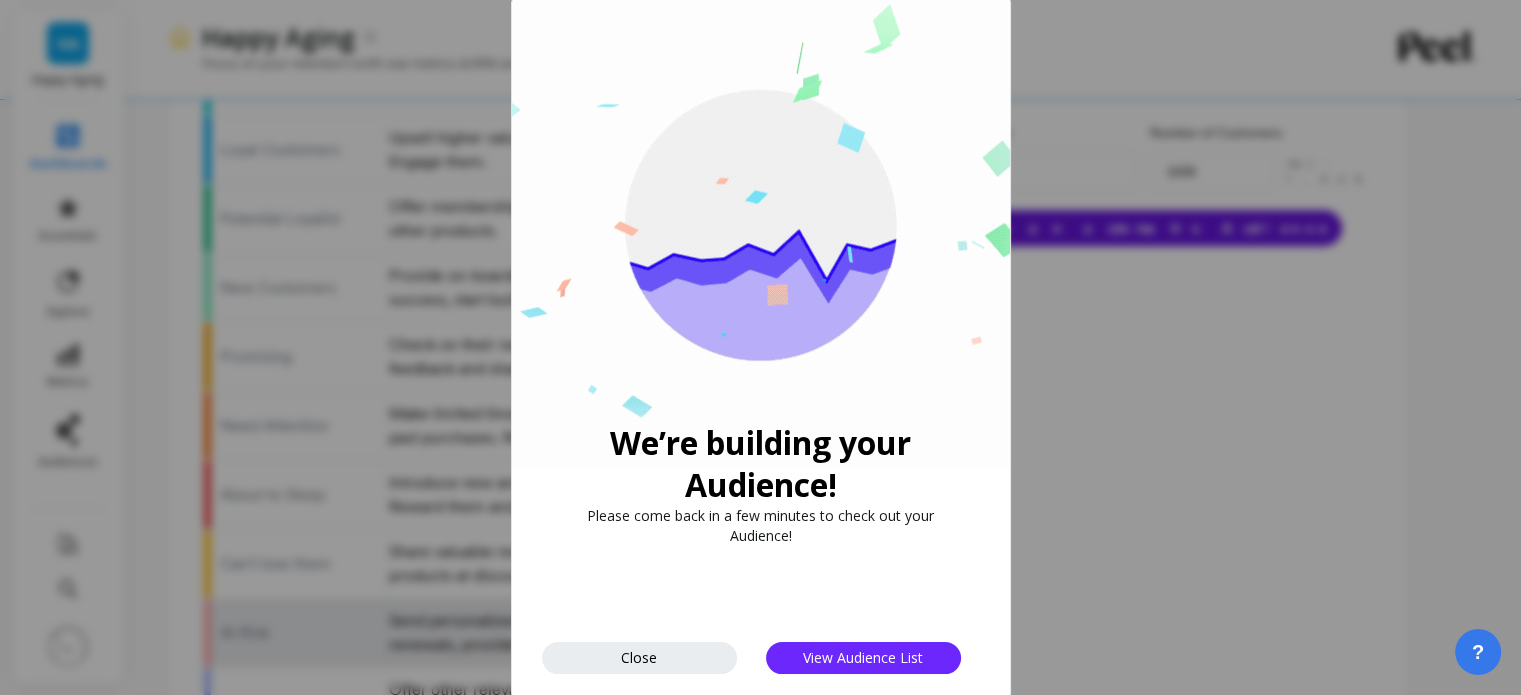 scroll, scrollTop: 1387, scrollLeft: 0, axis: vertical 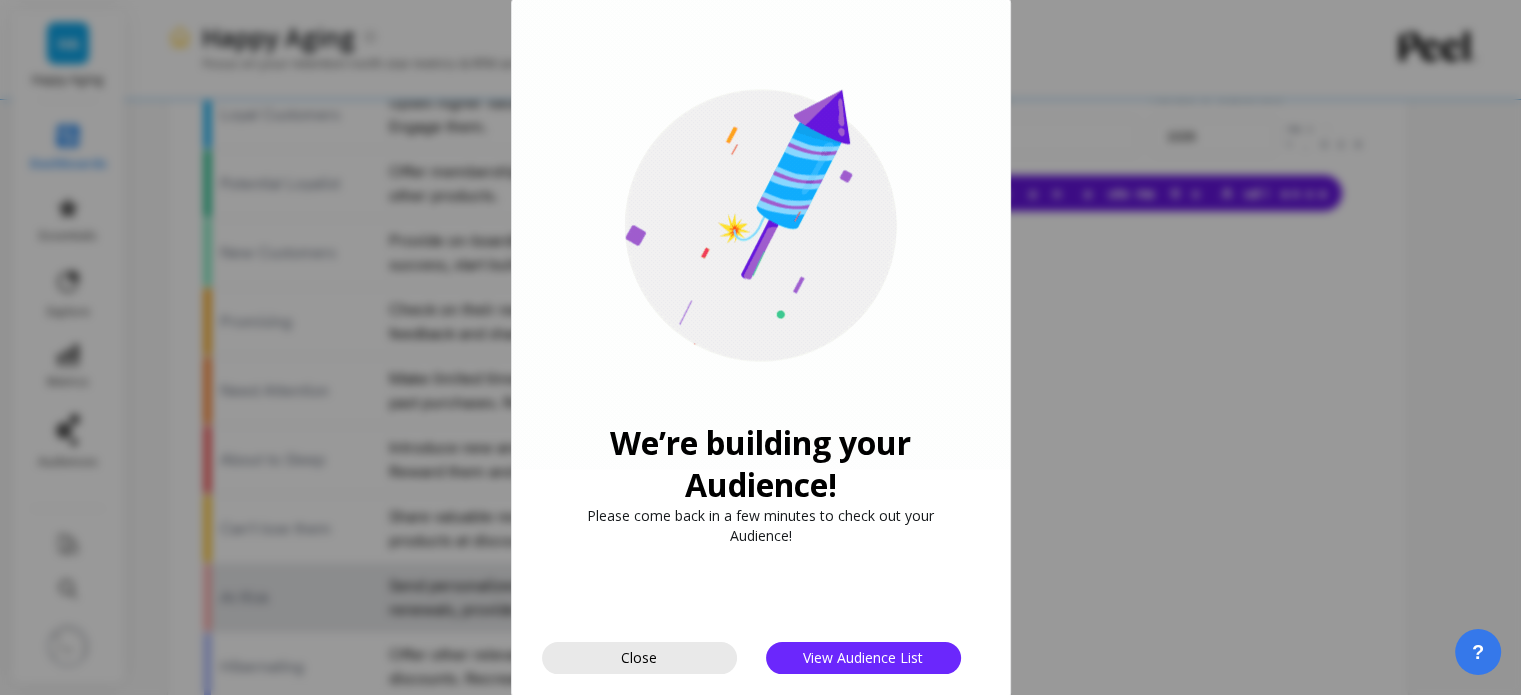 click on "Close" at bounding box center [639, 658] 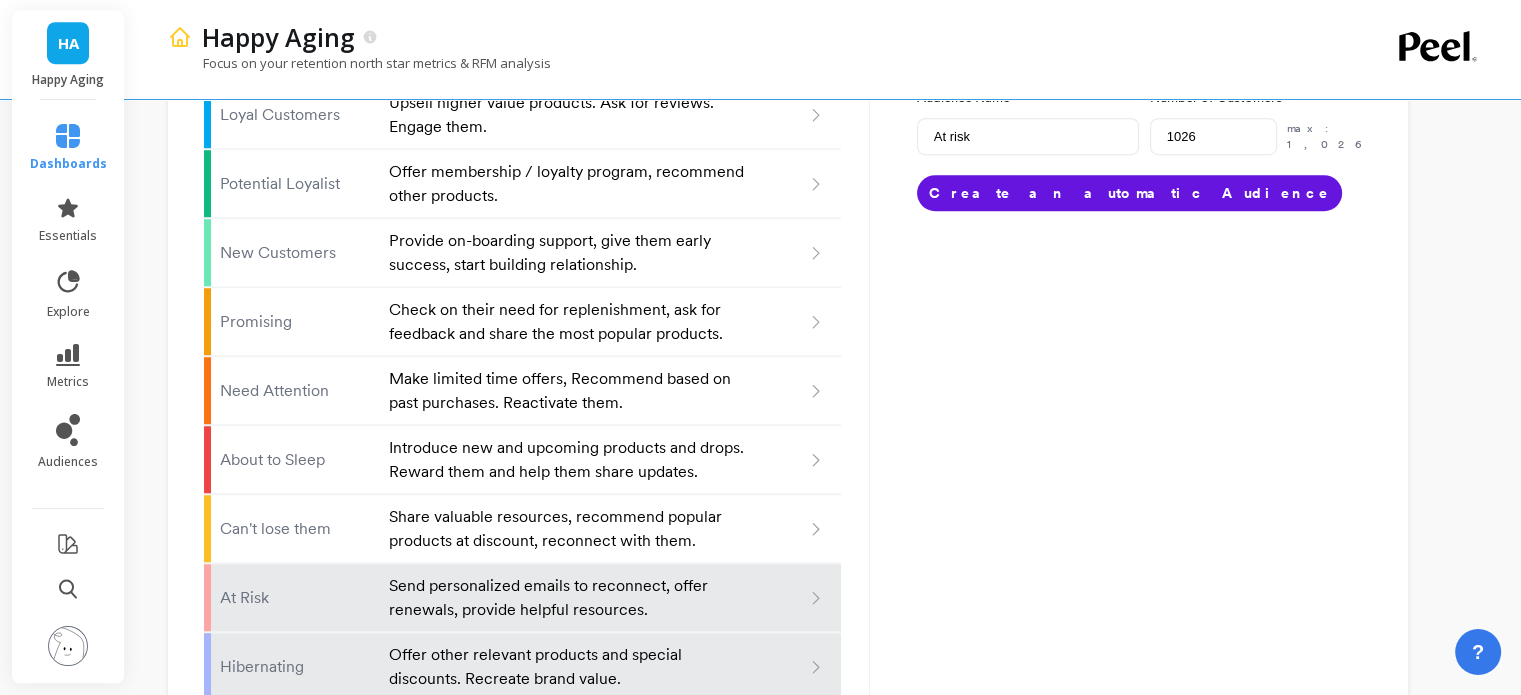 click on "Offer other relevant products and special discounts. Recreate brand value." at bounding box center [568, 667] 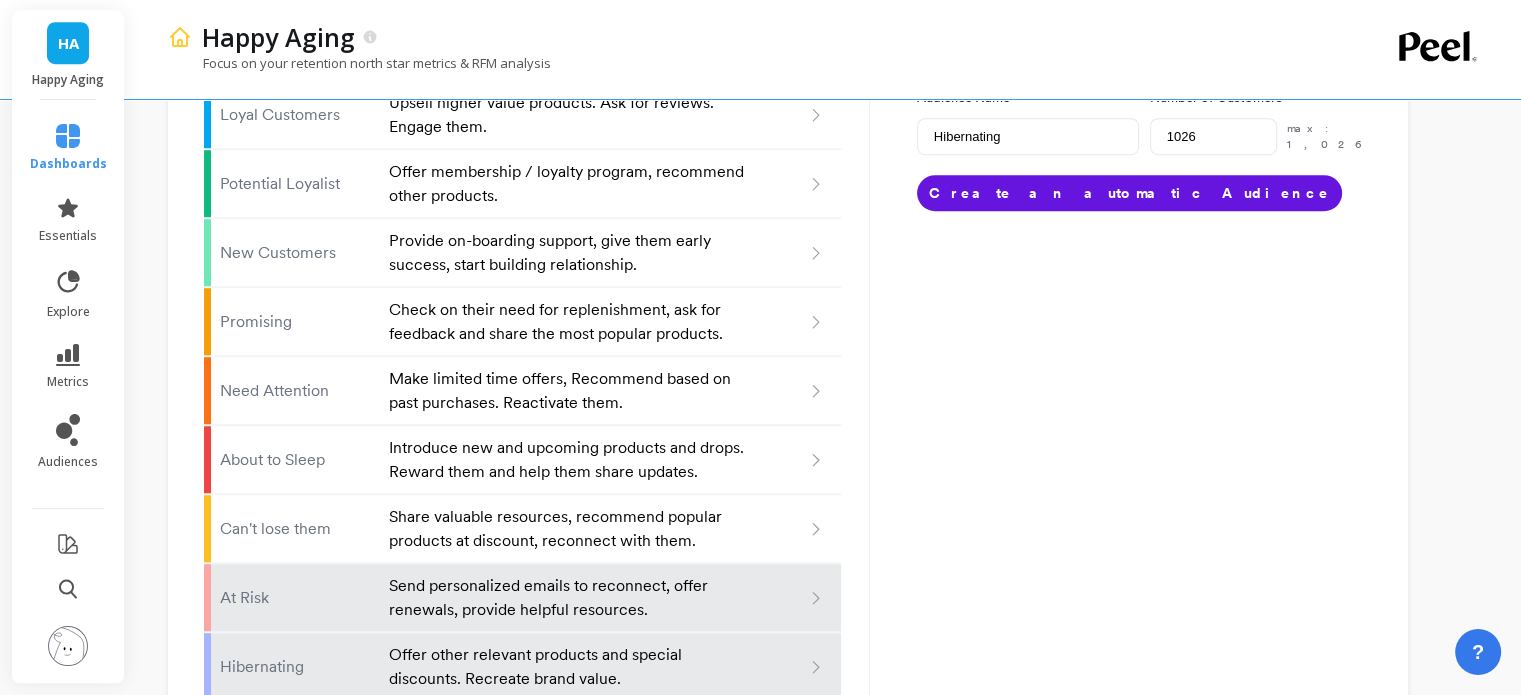 type on "2858" 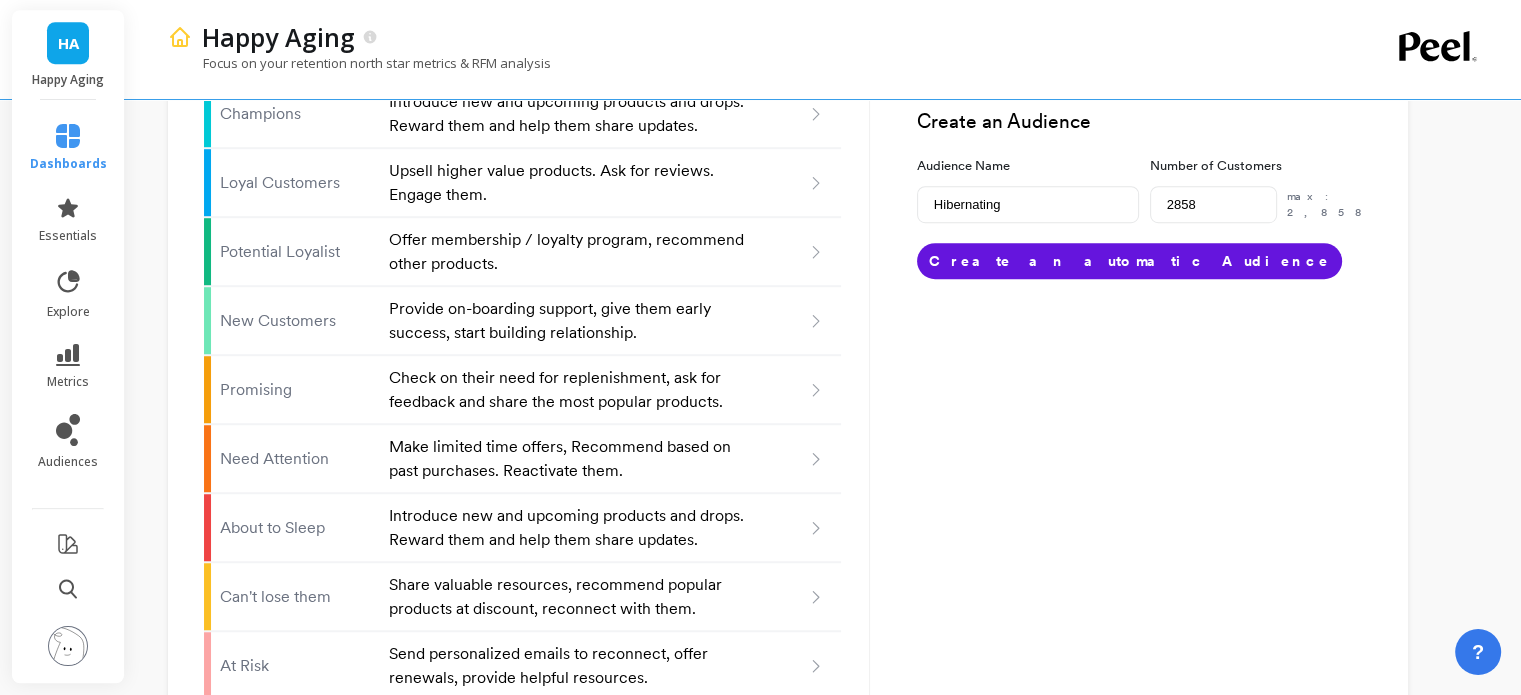 scroll, scrollTop: 1287, scrollLeft: 0, axis: vertical 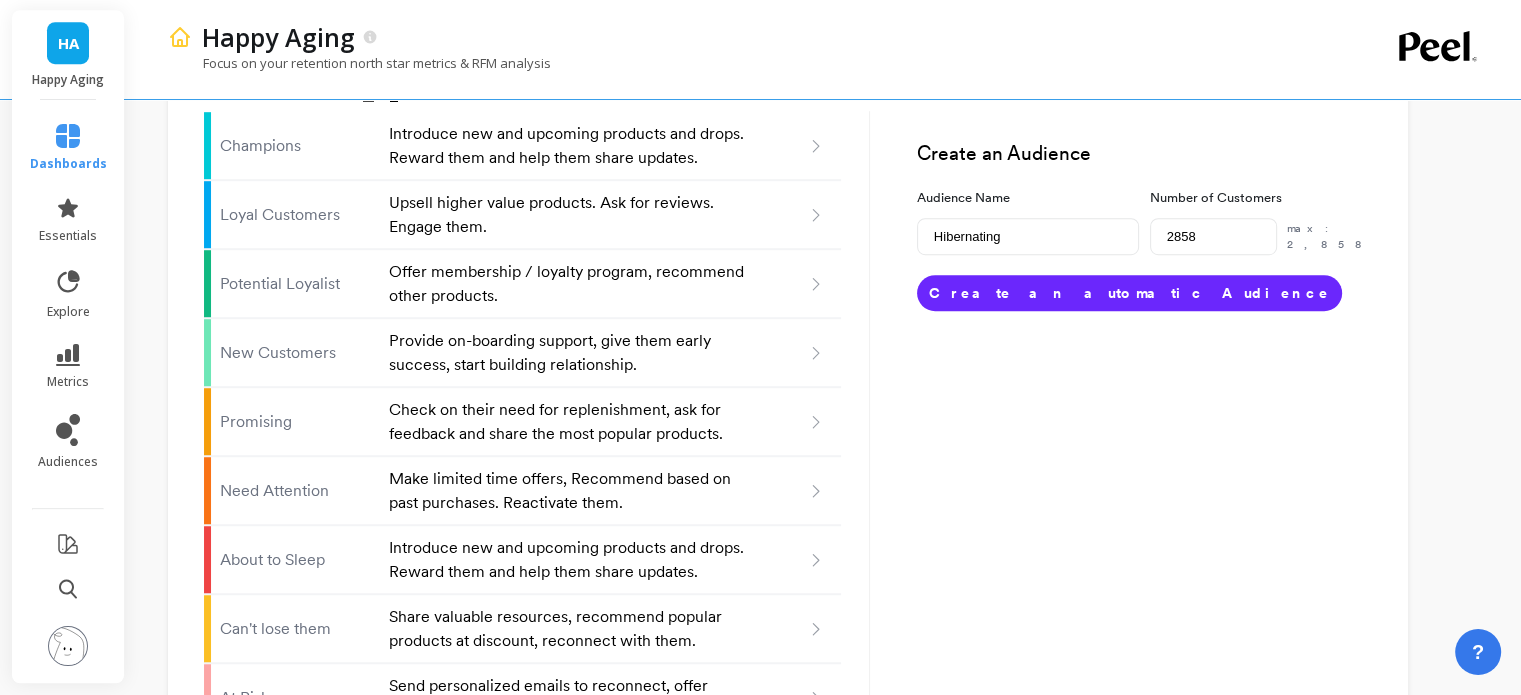 click on "Create an automatic Audience" at bounding box center (1129, 293) 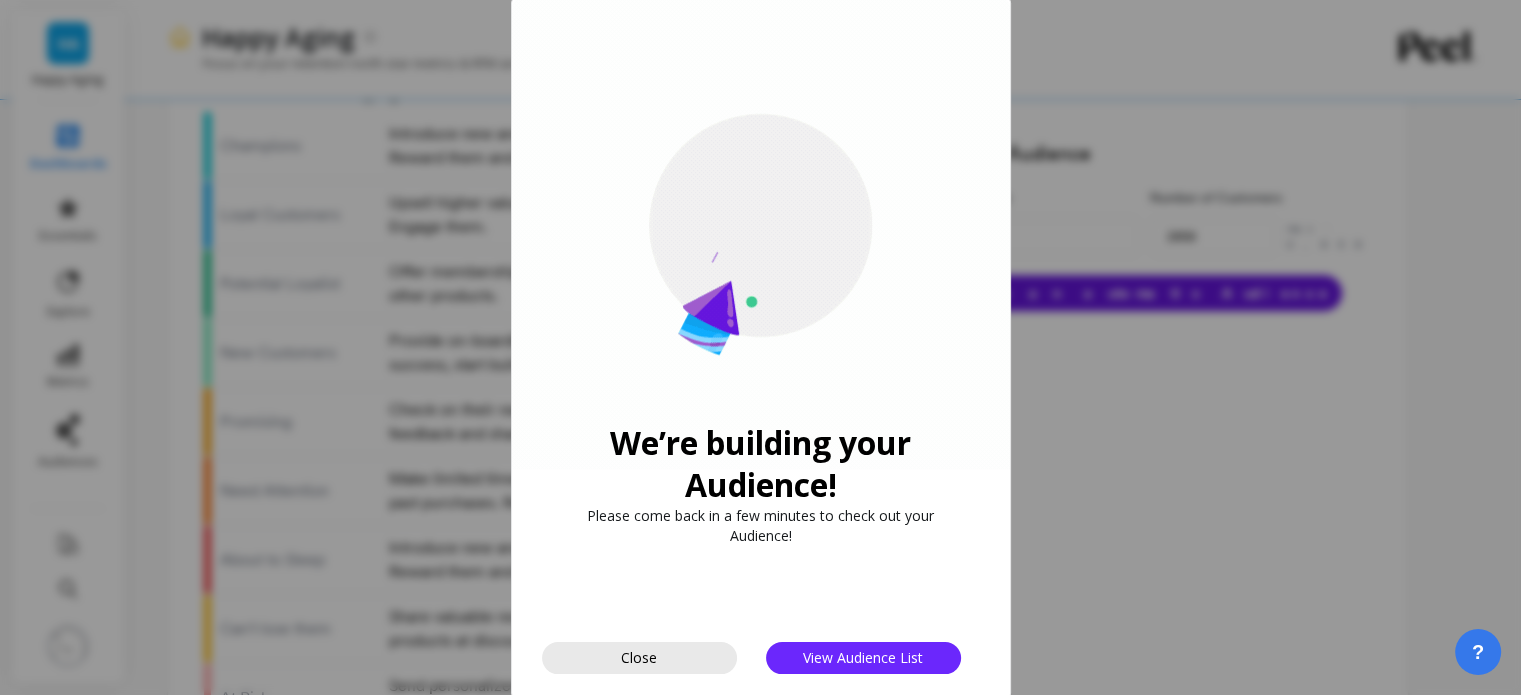 click on "Close" at bounding box center (639, 658) 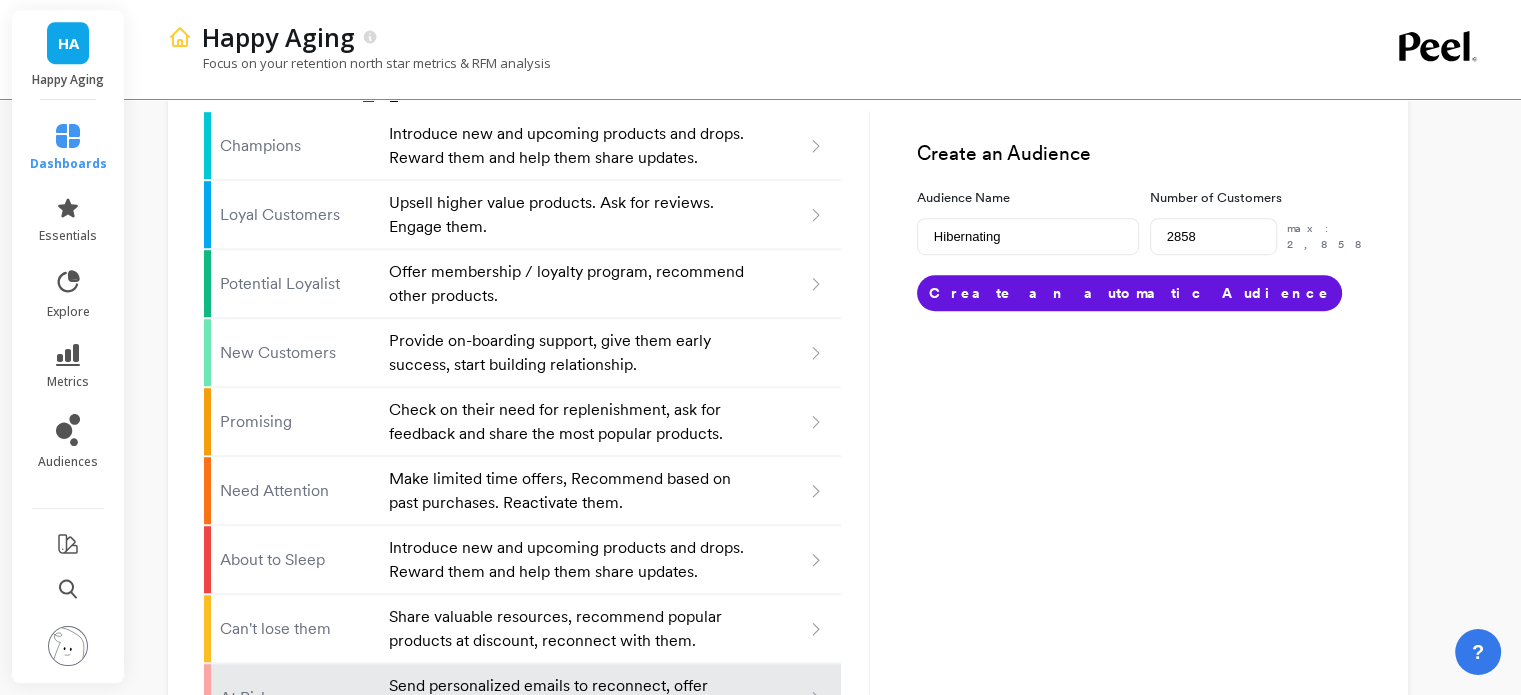 scroll, scrollTop: 1387, scrollLeft: 0, axis: vertical 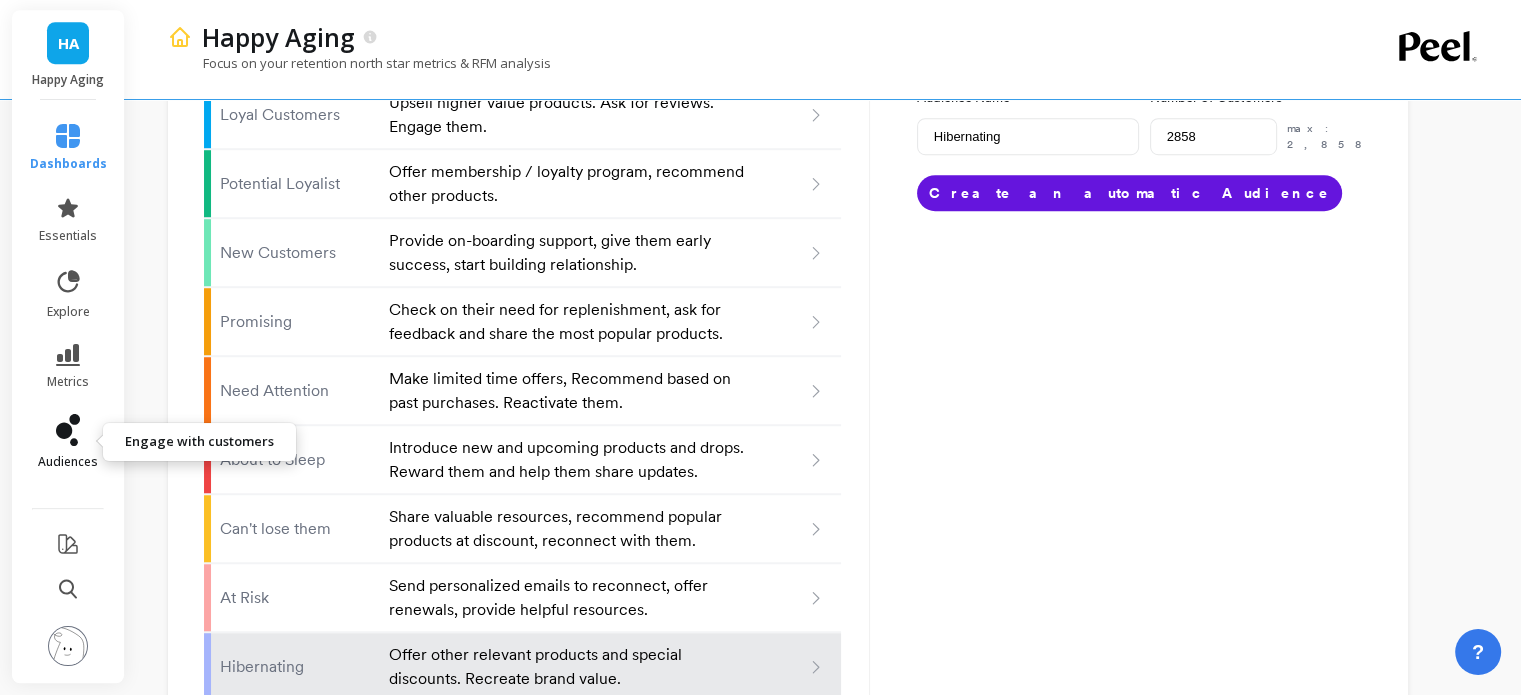 click 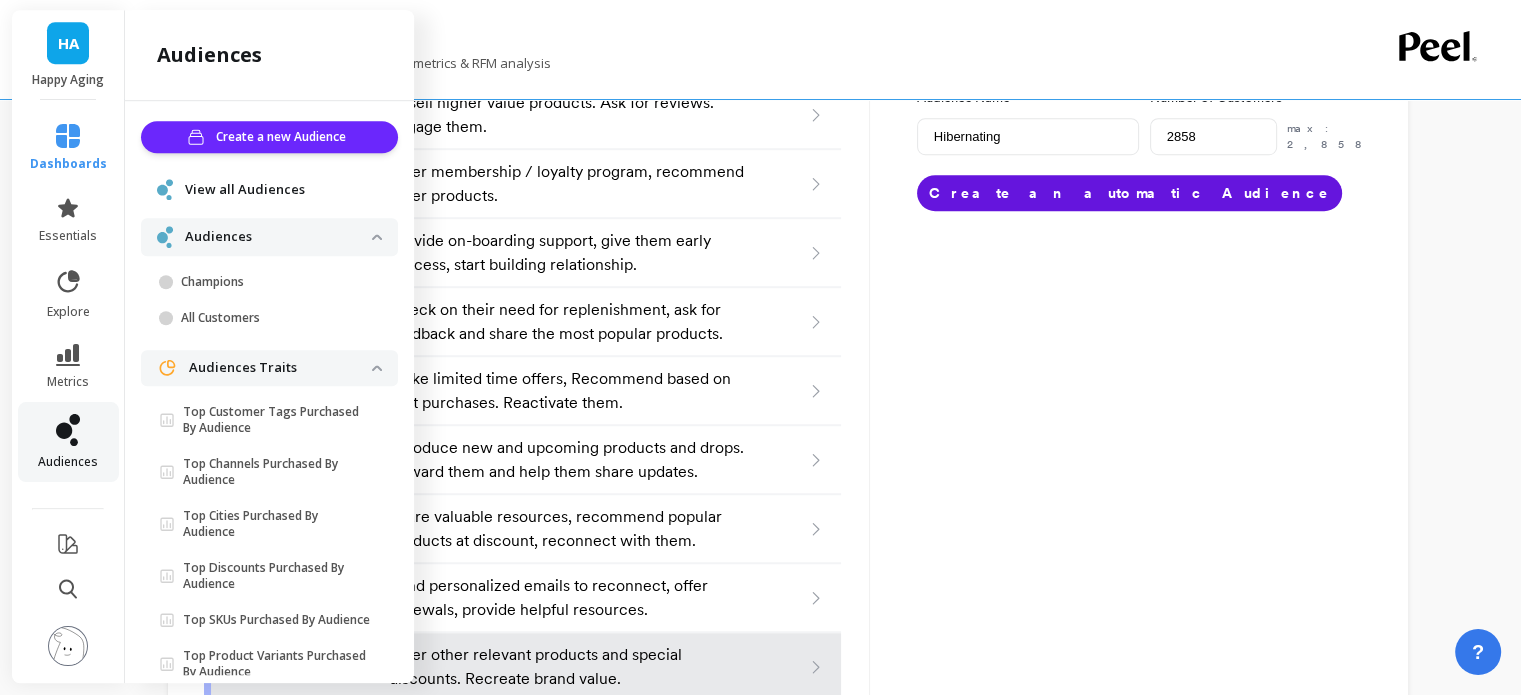 scroll, scrollTop: 54, scrollLeft: 0, axis: vertical 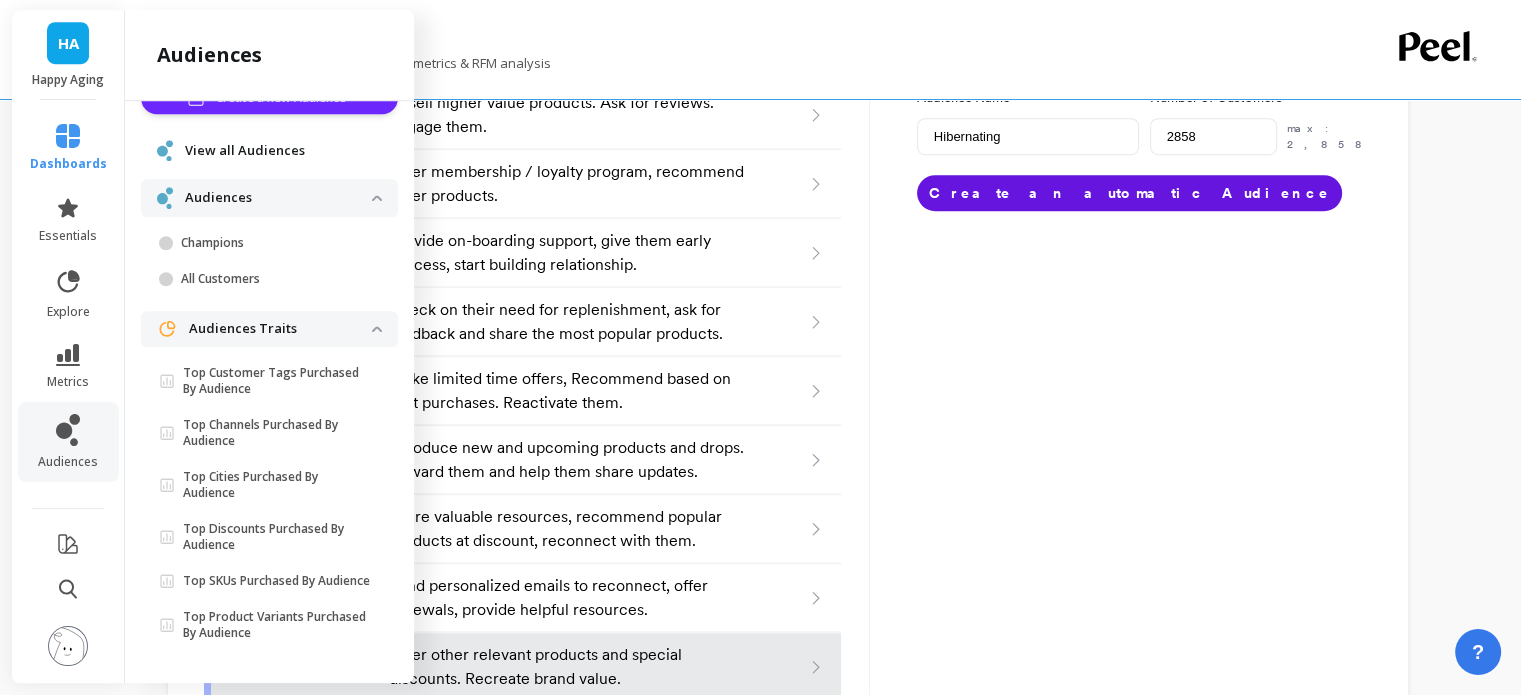 click on "View all Audiences" at bounding box center (245, 151) 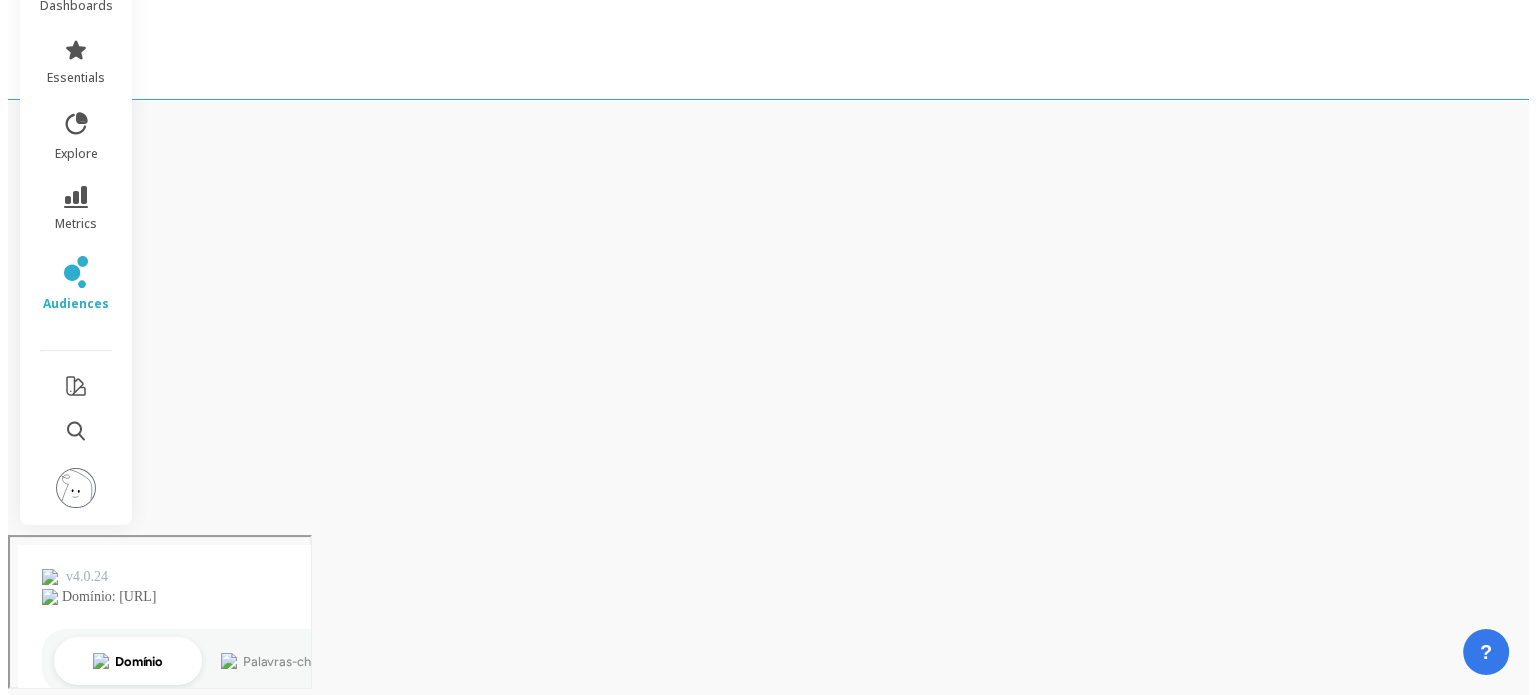 scroll, scrollTop: 0, scrollLeft: 0, axis: both 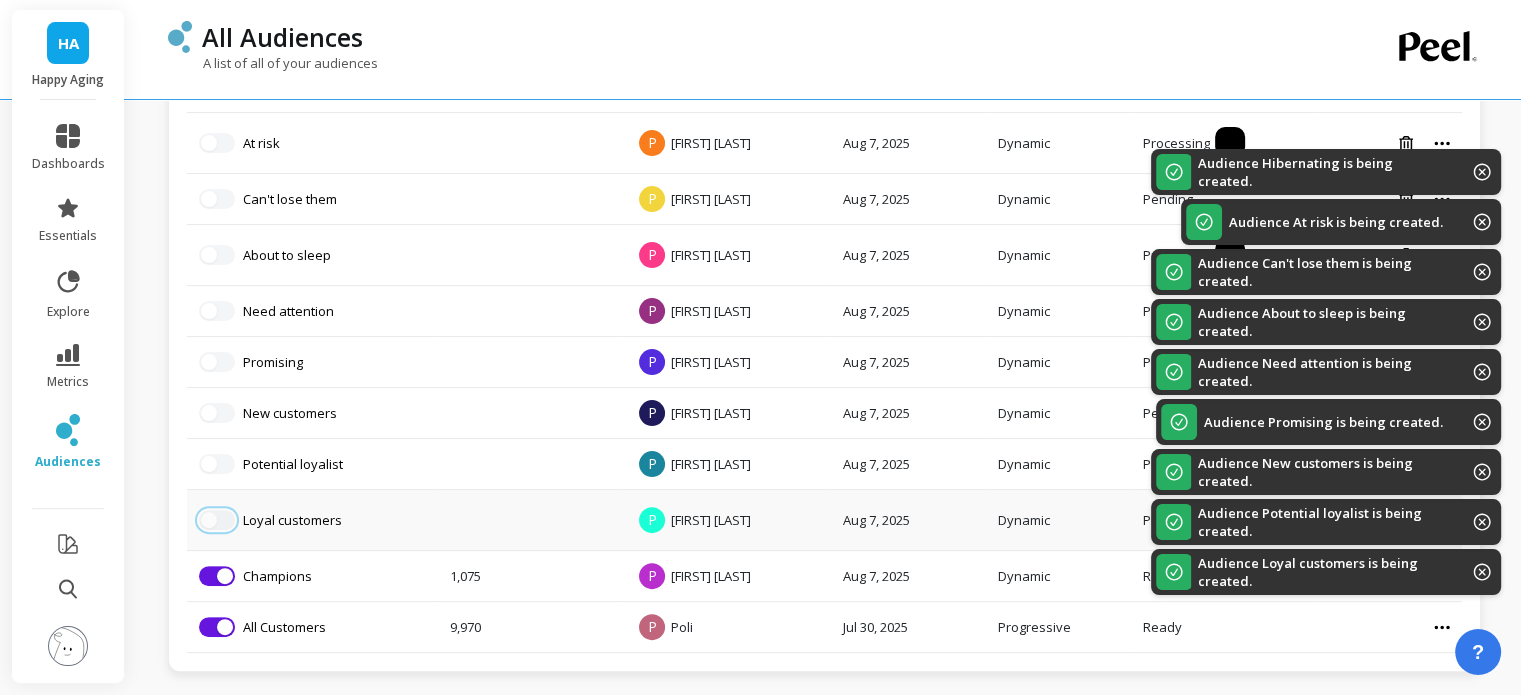 click at bounding box center (209, 520) 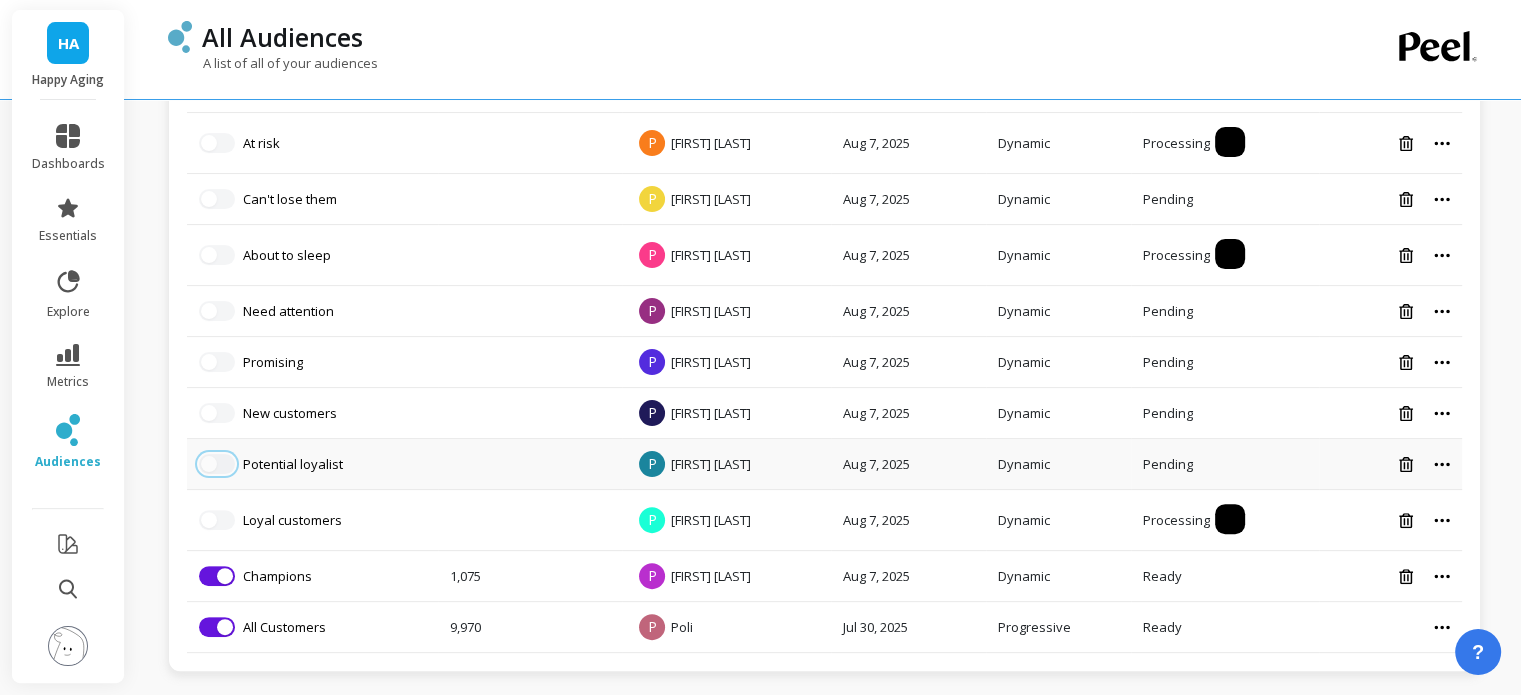 click at bounding box center (209, 464) 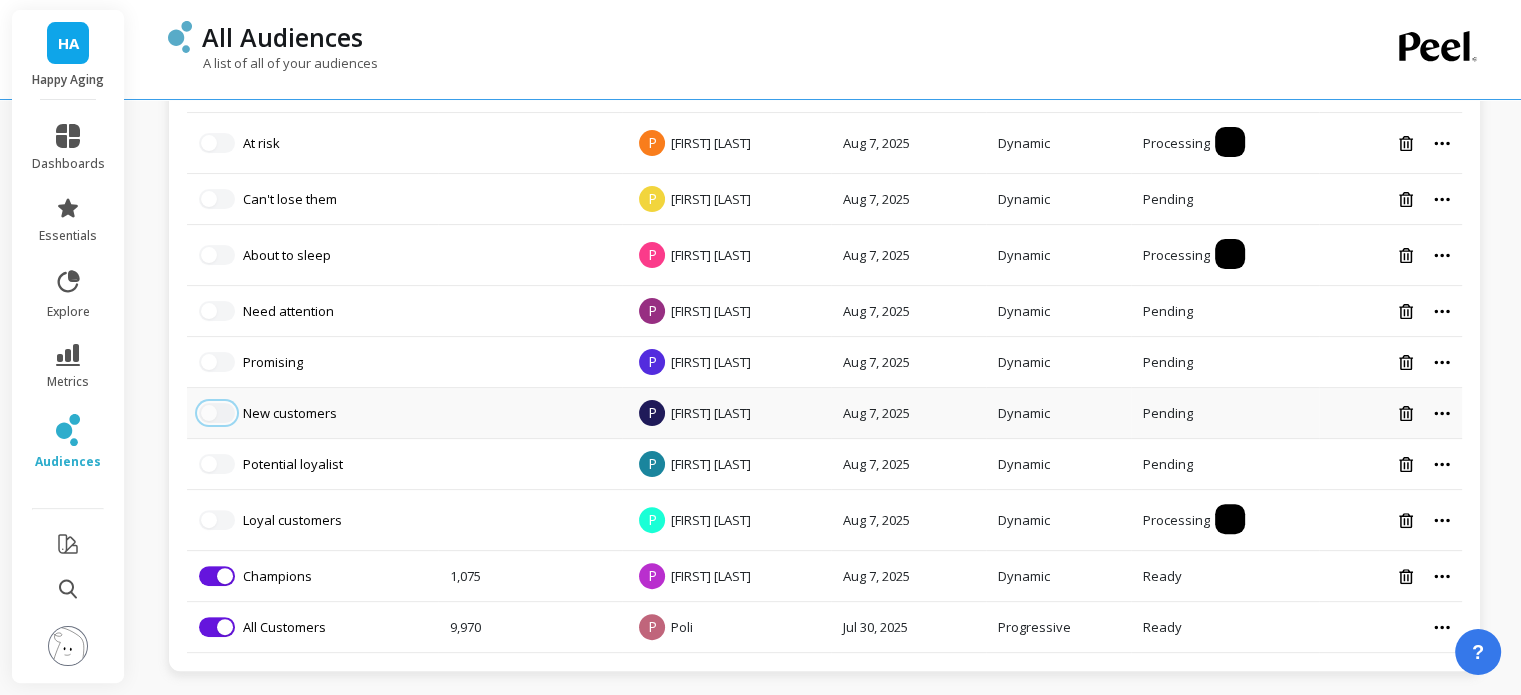 click at bounding box center [217, 413] 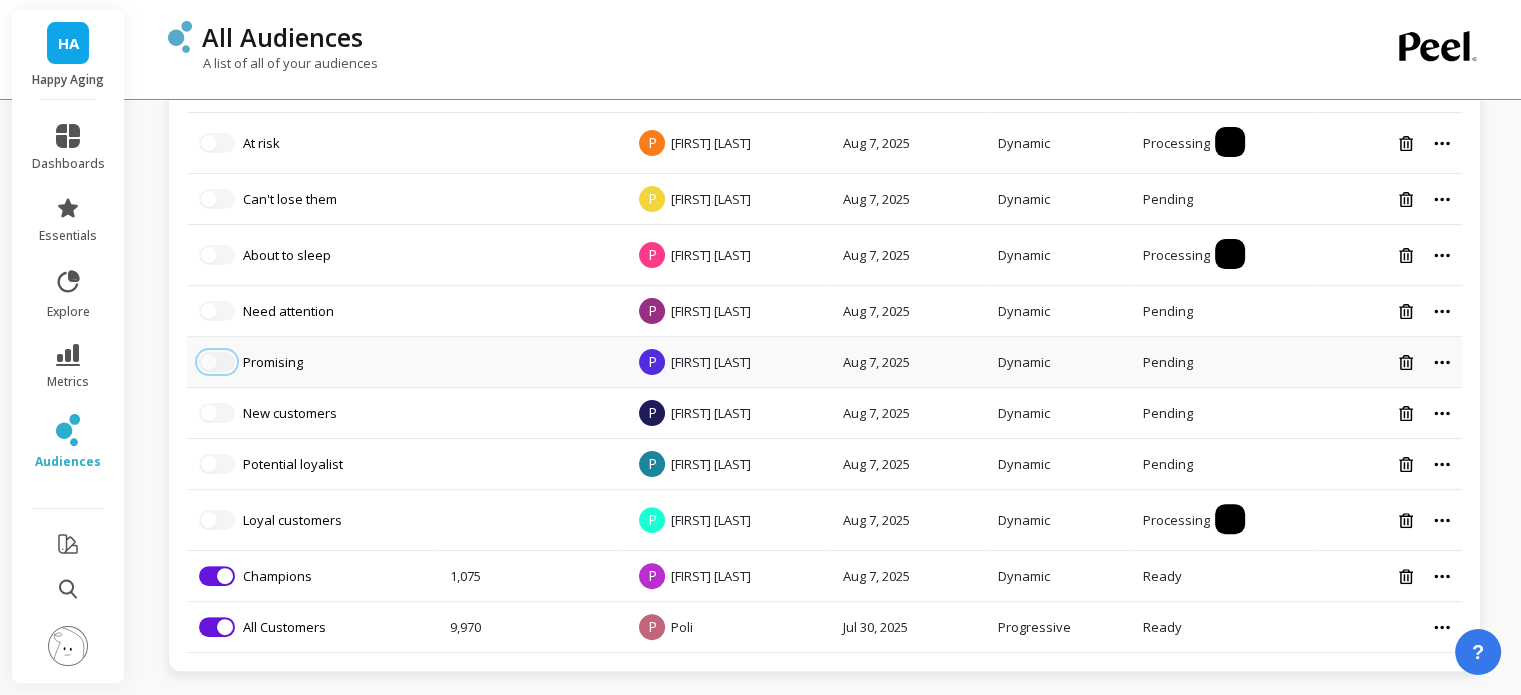 click at bounding box center [217, 362] 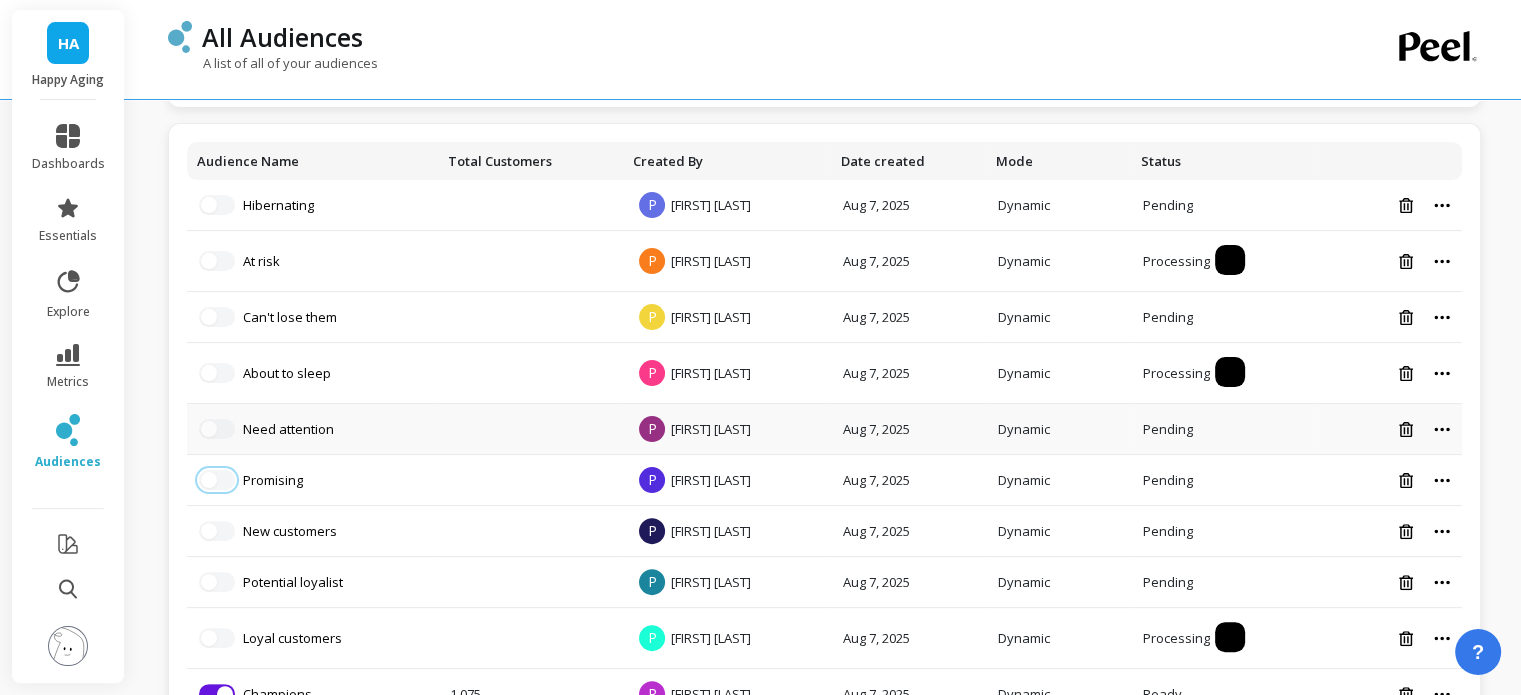 scroll, scrollTop: 568, scrollLeft: 0, axis: vertical 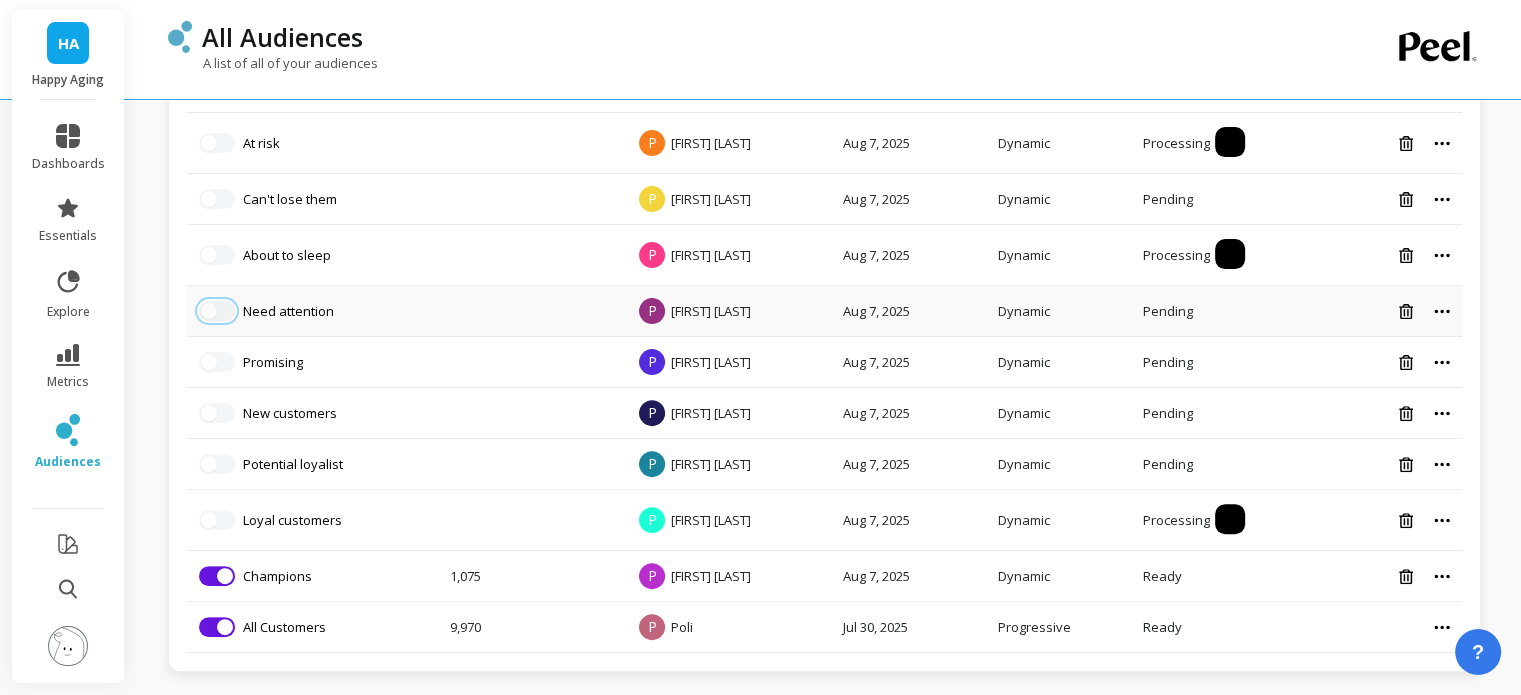 click at bounding box center (209, 311) 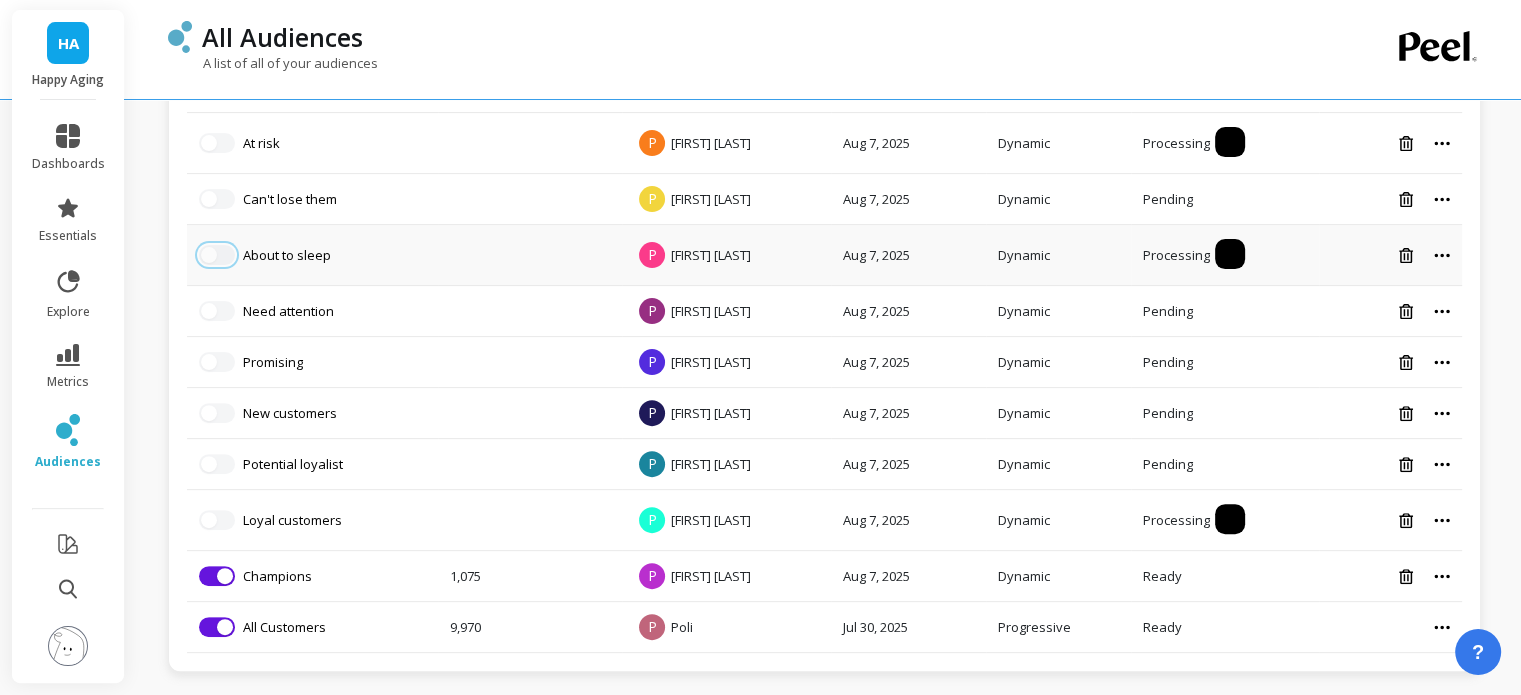 click at bounding box center [209, 255] 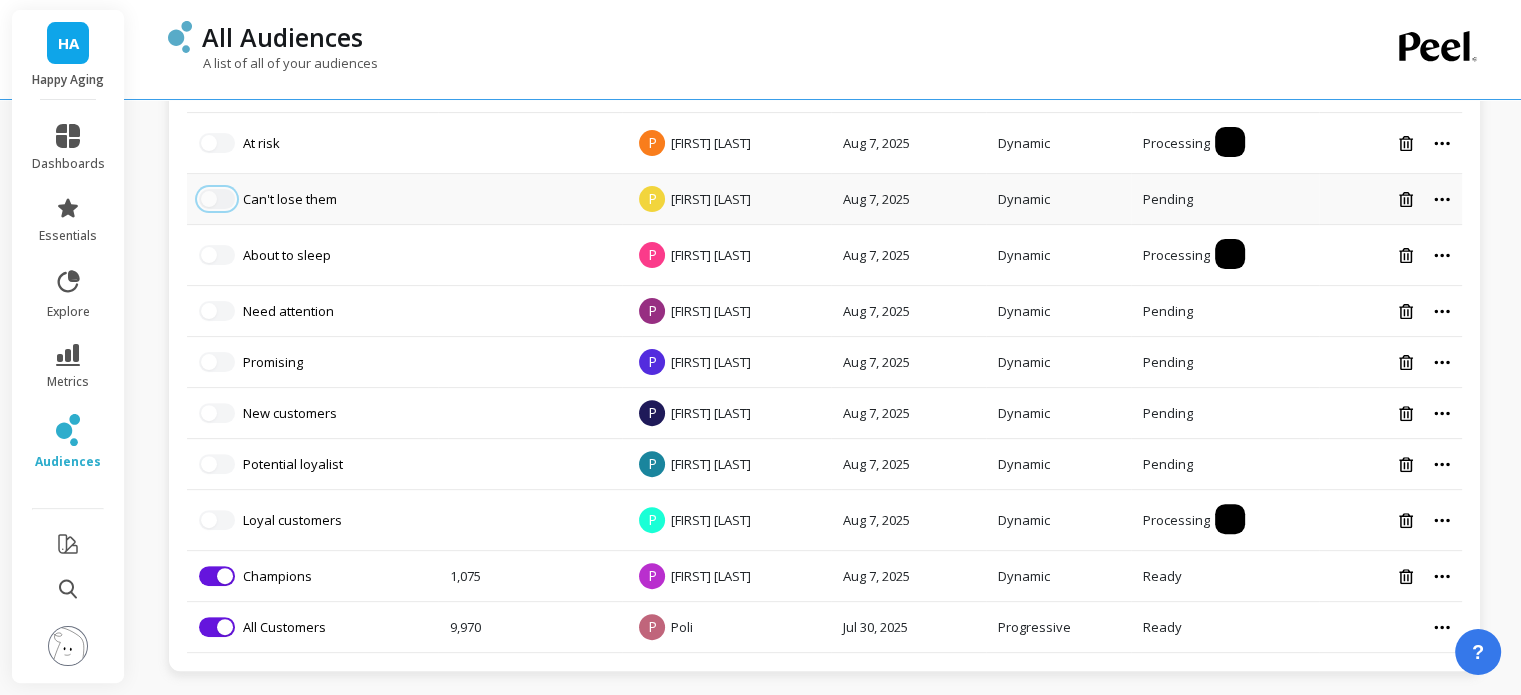 click at bounding box center (209, 199) 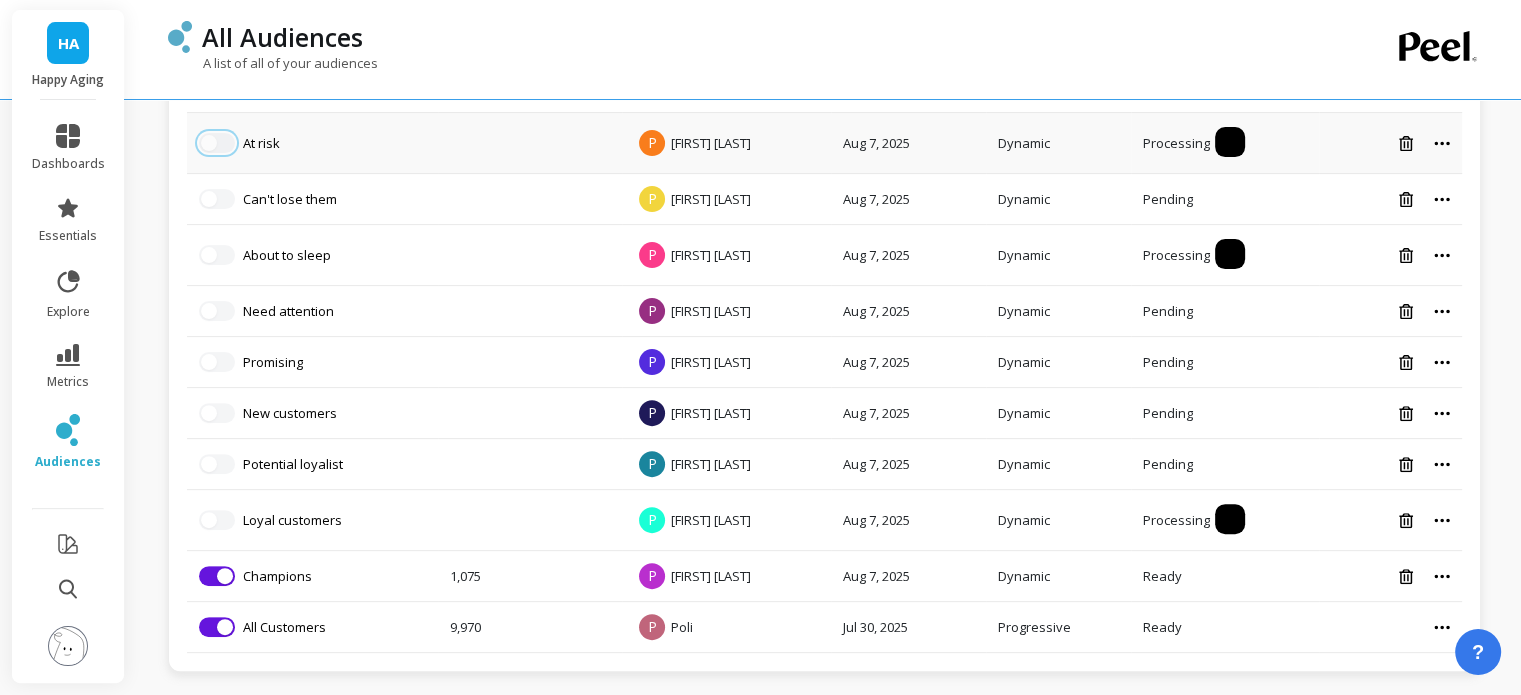 click at bounding box center [217, 143] 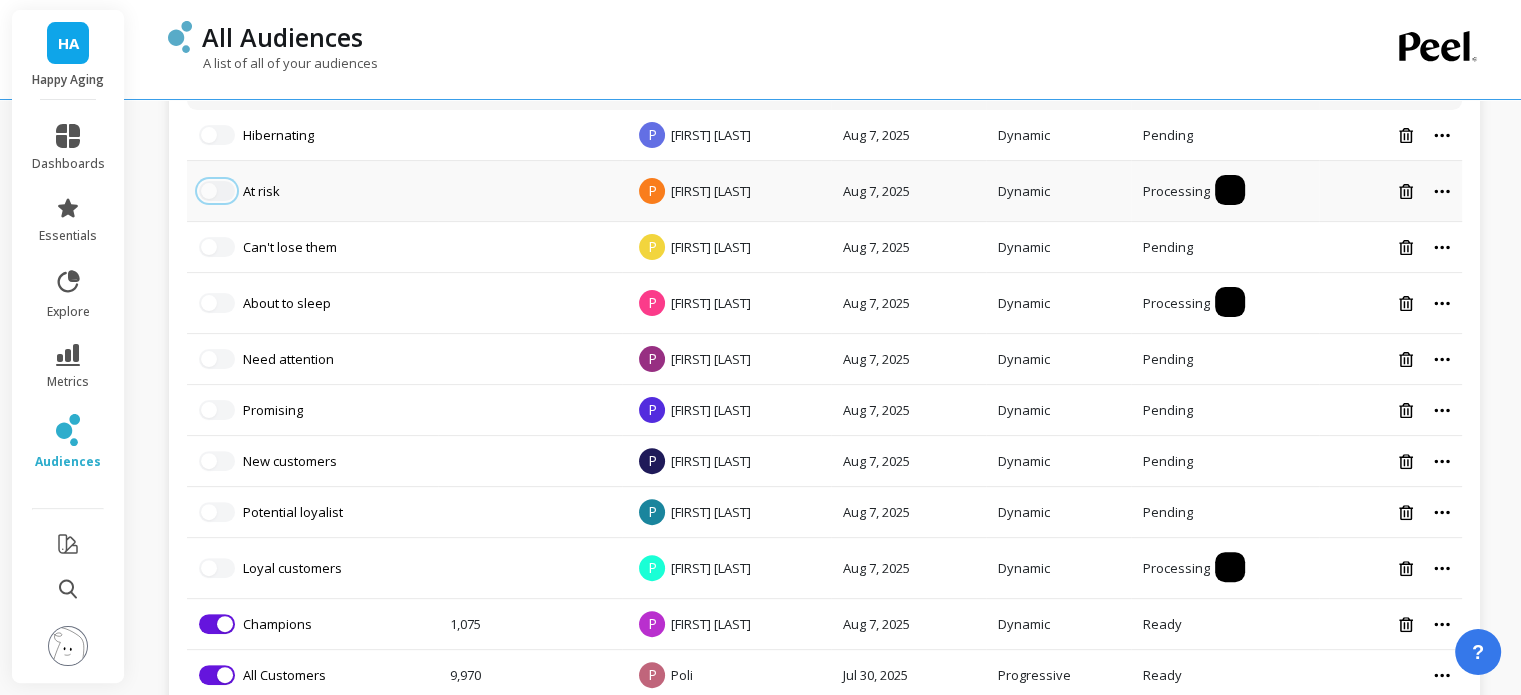 scroll, scrollTop: 578, scrollLeft: 0, axis: vertical 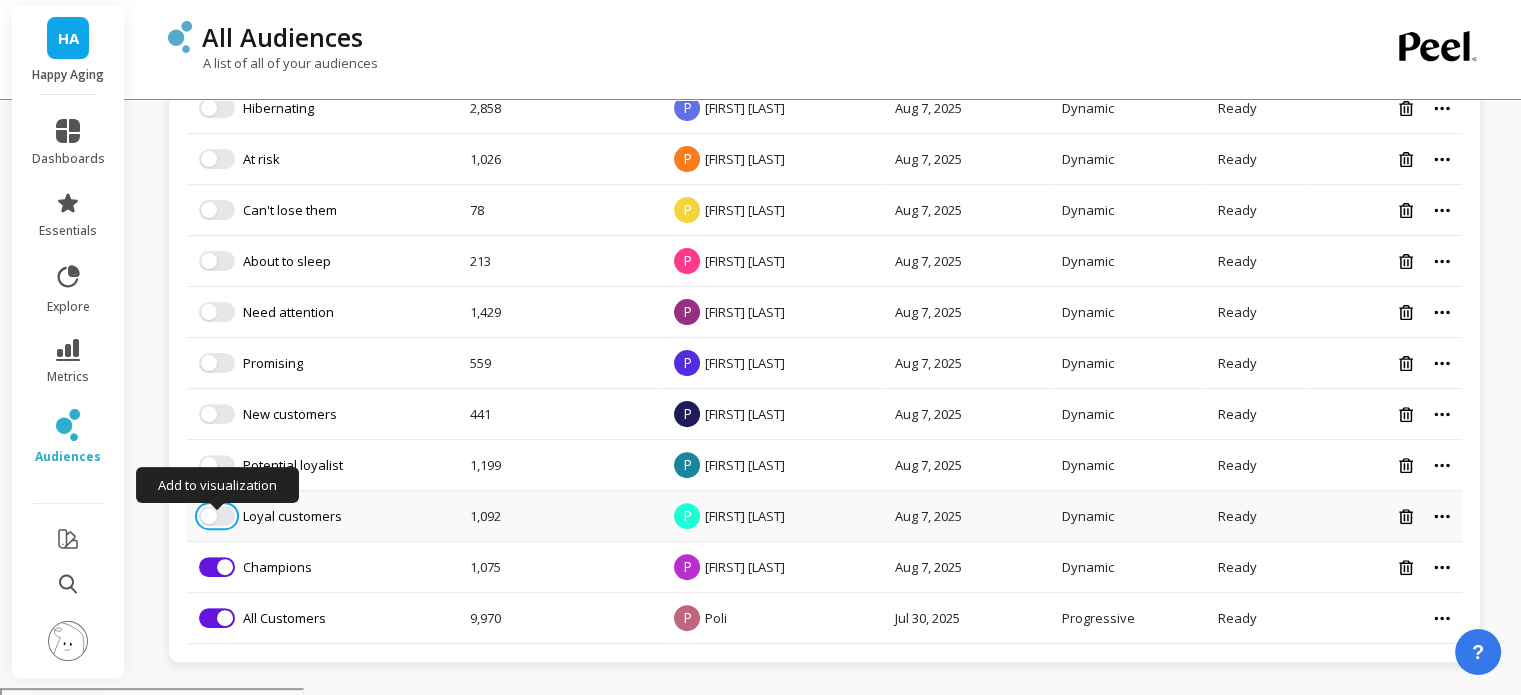 click at bounding box center [217, 516] 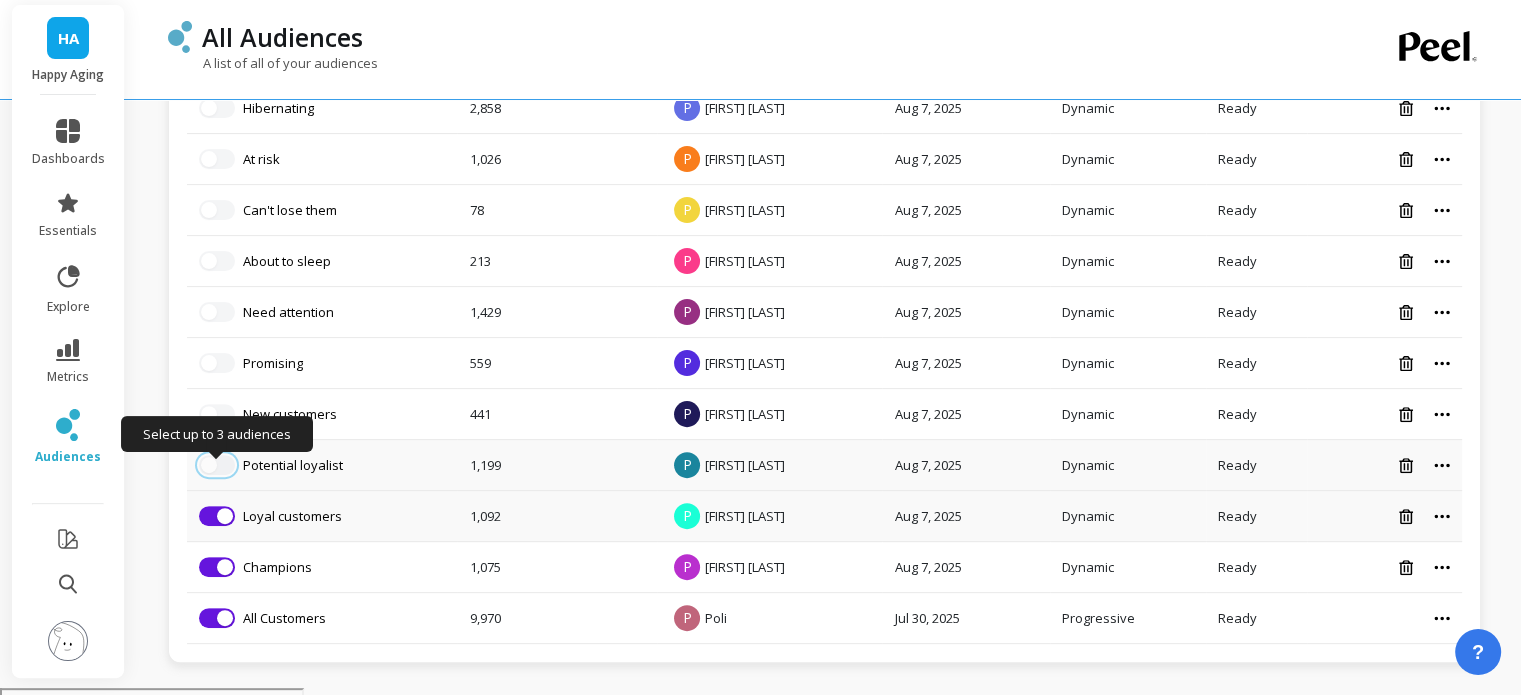 click at bounding box center [209, 465] 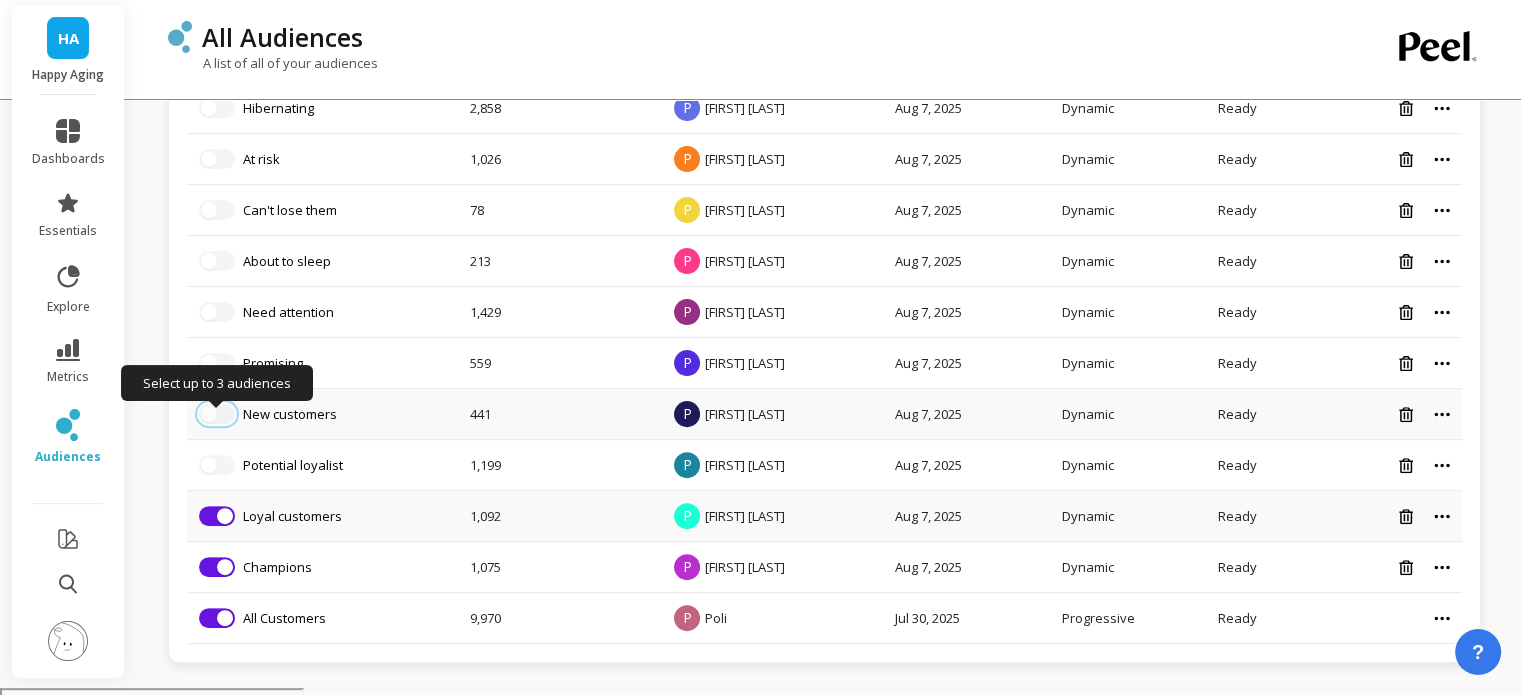 click at bounding box center (217, 414) 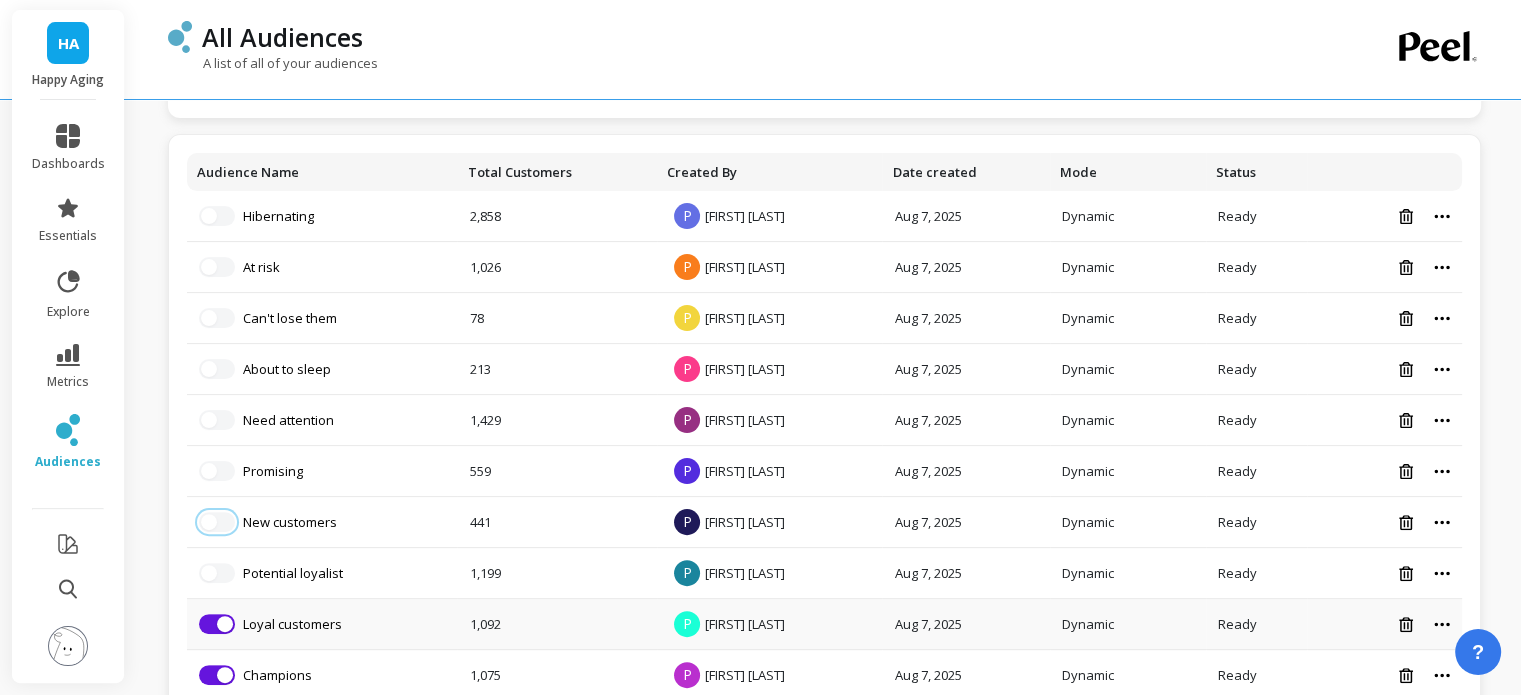 scroll, scrollTop: 247, scrollLeft: 0, axis: vertical 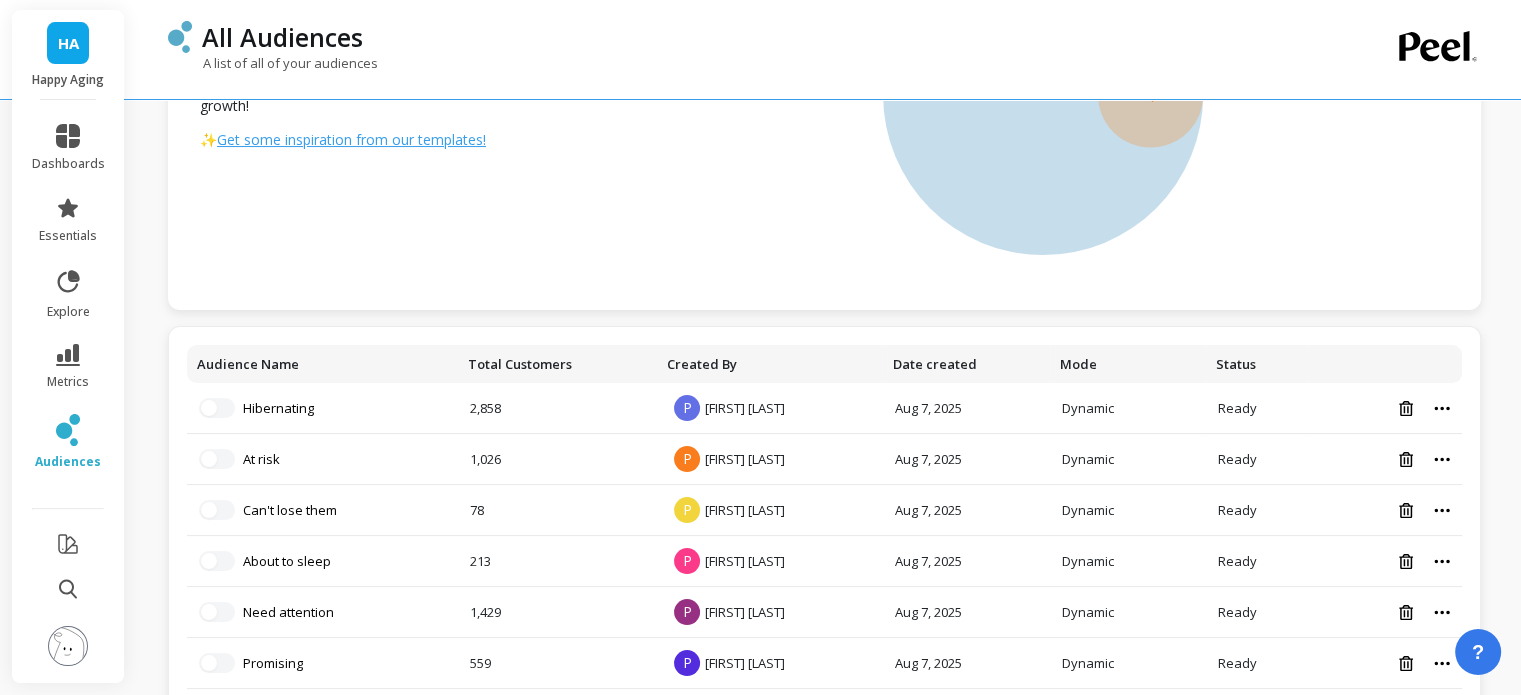 click at bounding box center (68, 646) 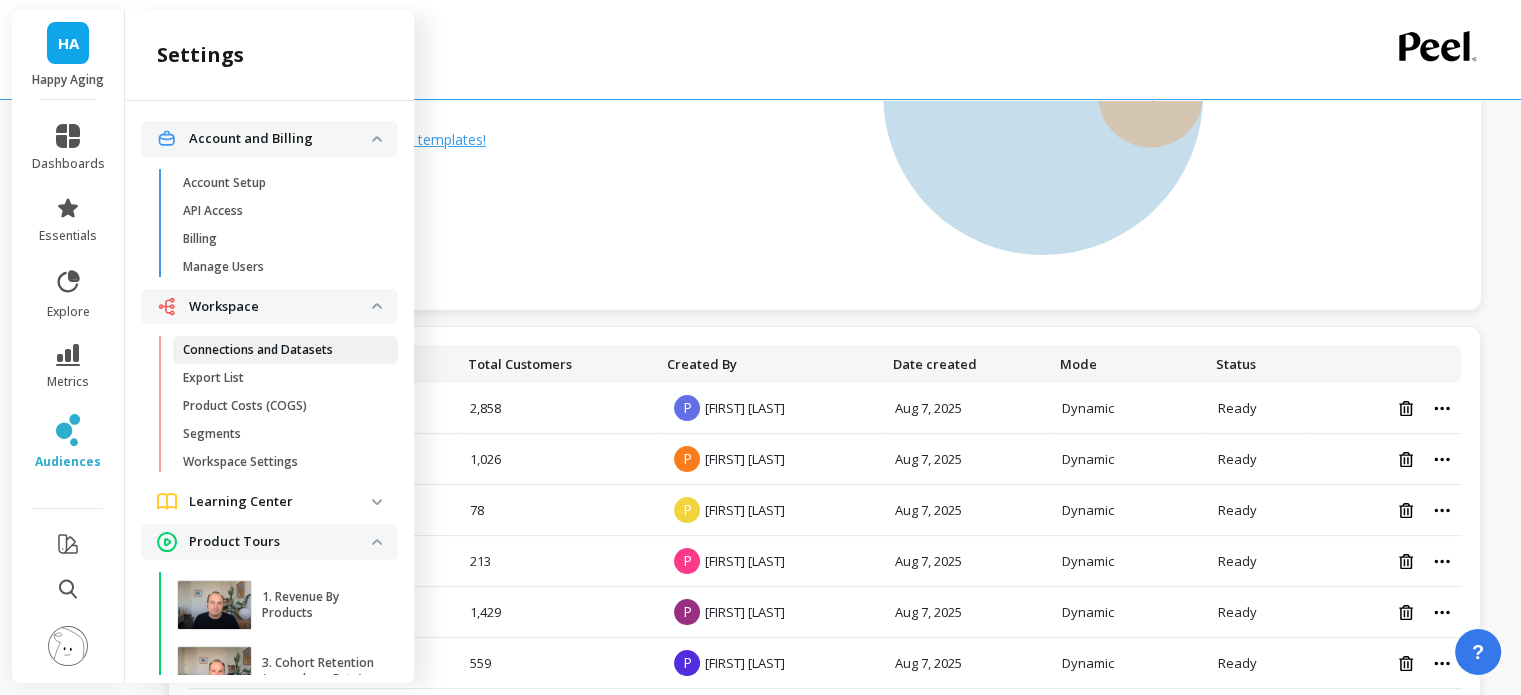 click on "Connections and Datasets" at bounding box center (258, 350) 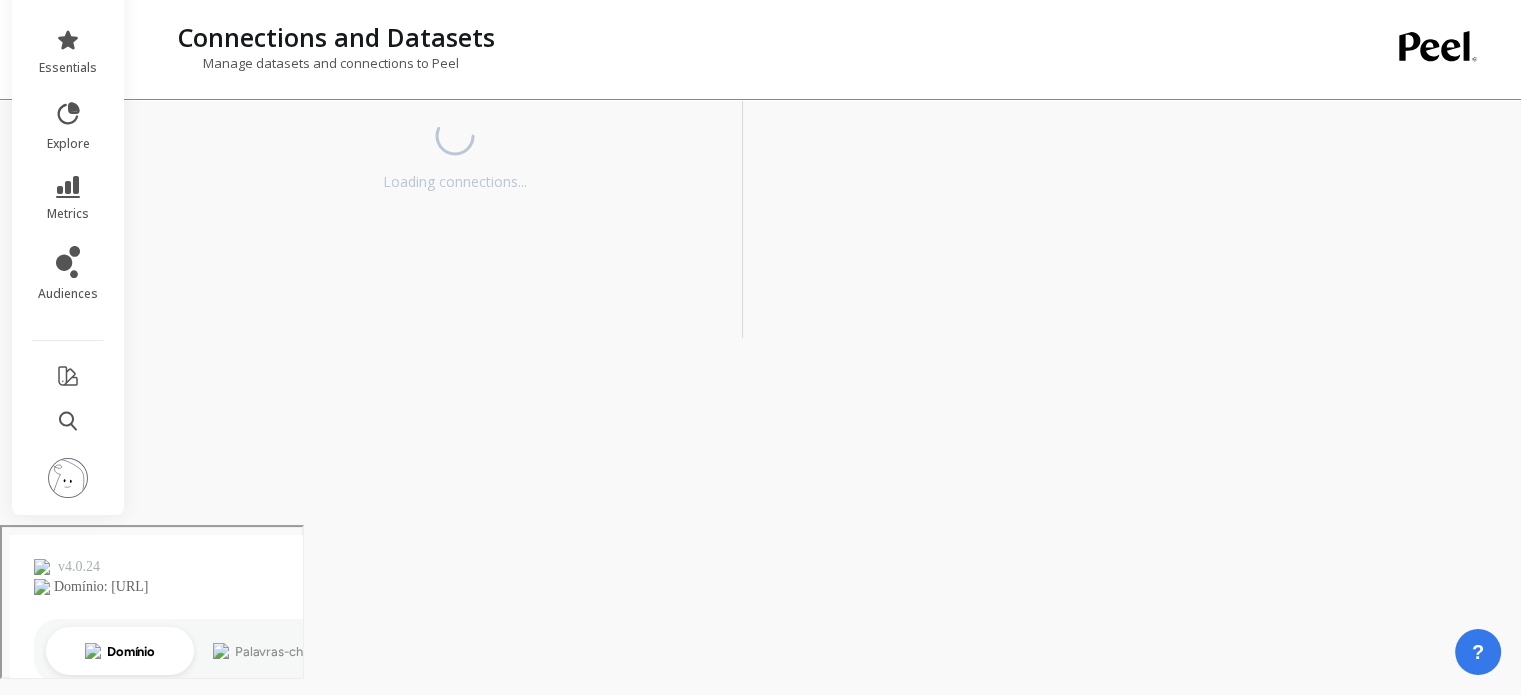 scroll, scrollTop: 10, scrollLeft: 0, axis: vertical 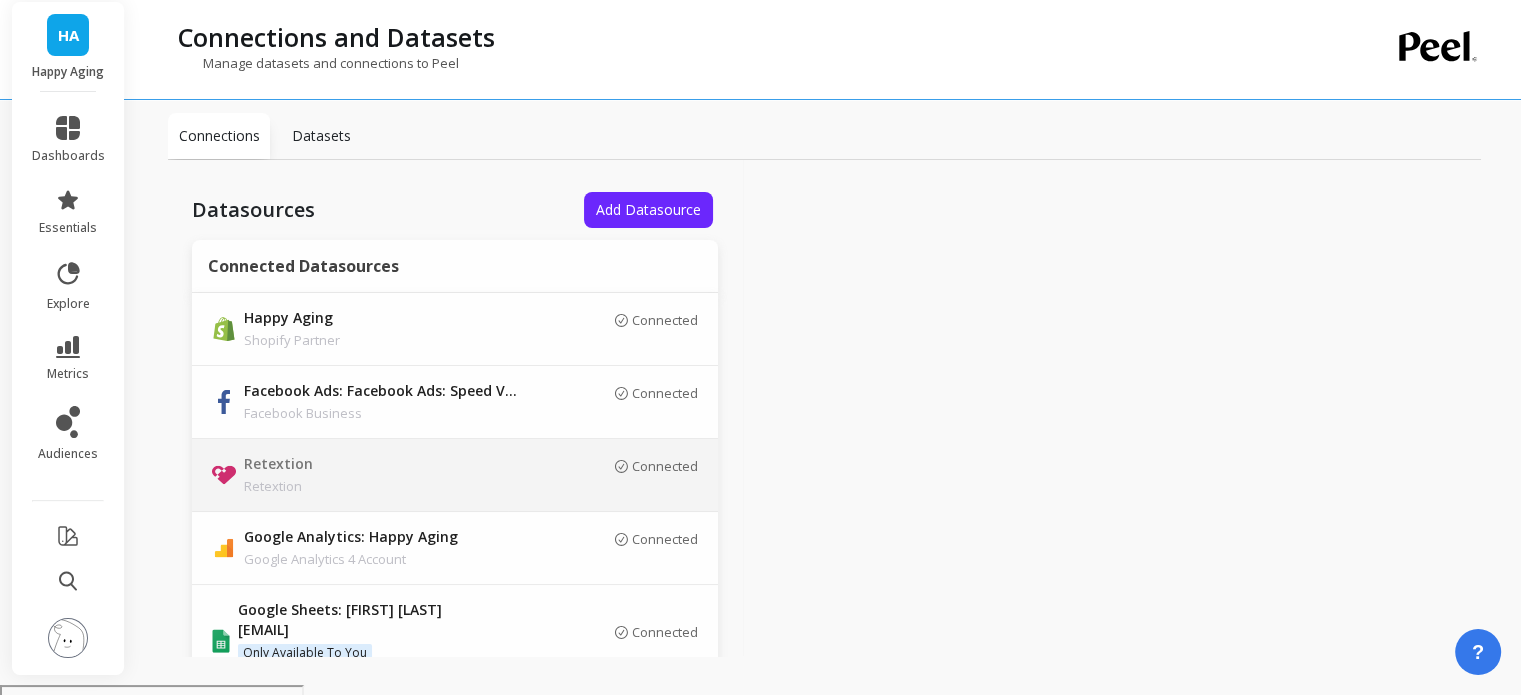 click on "Retextion" at bounding box center [384, 486] 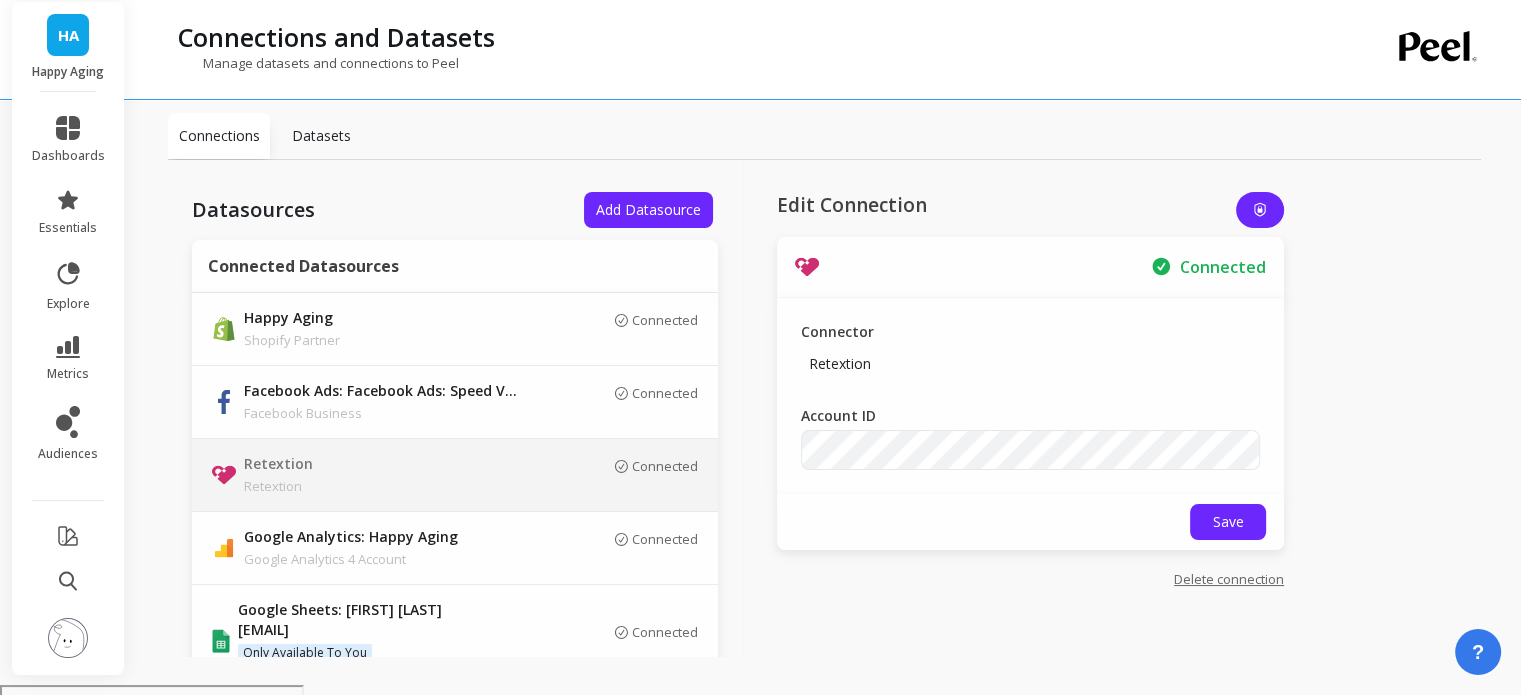 click 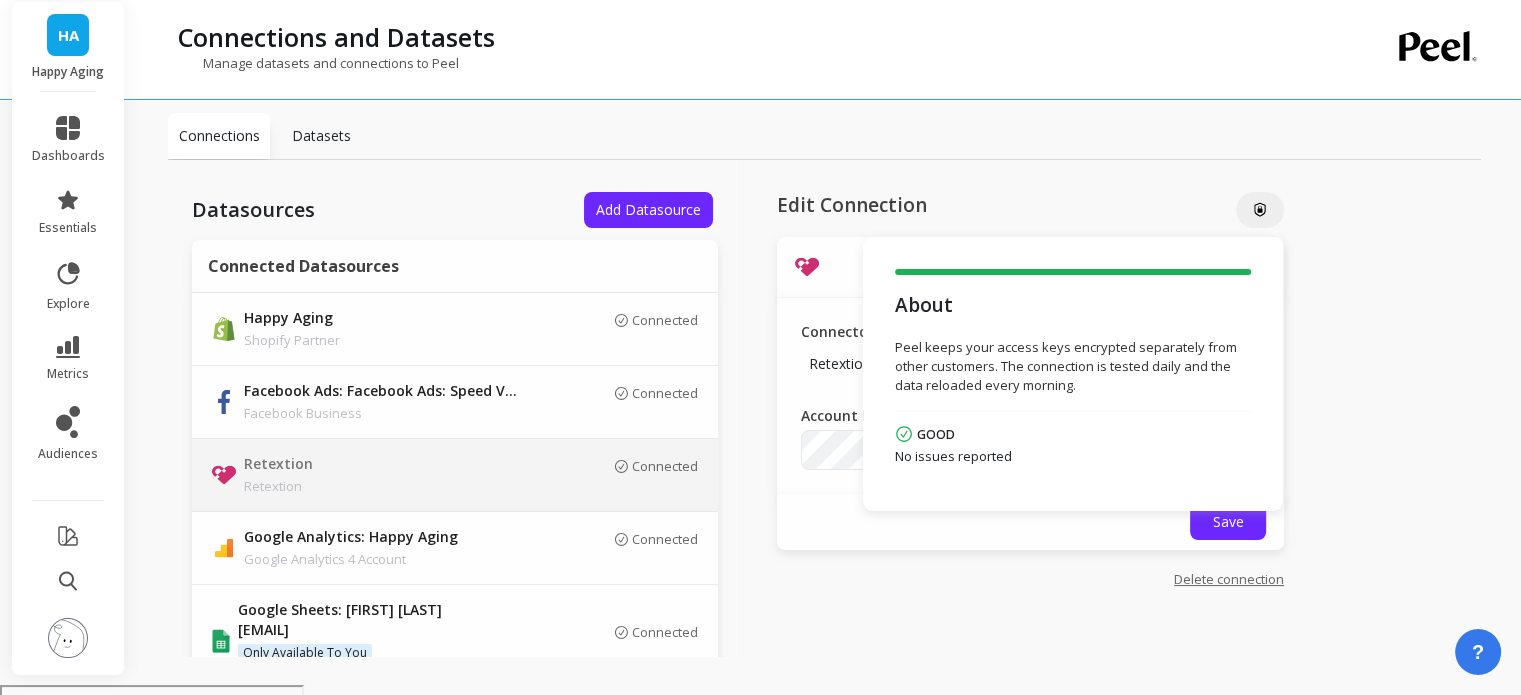 click on "Datasources   Add Datasource Connected Datasources Happy Aging   Shopify Partner Connected
Facebook Ads: Speed Ventures   Facebook Business Connected
Retextion   Retextion Connected
Google Analytics: Happy Aging   Google Analytics 4 Account Connected
Google Sheets: Poli Alves - Poliana Alves   adm@happyaging.com Only available to you Google Sheets Personal Account Connected
Edit Connection
About Peel keeps your access keys encrypted separately from other customers. The connection is tested daily and the data reloaded every morning.
GOOD No issues reported
Connected Connector Retextion Account ID   Save Delete connection" at bounding box center [824, 455] 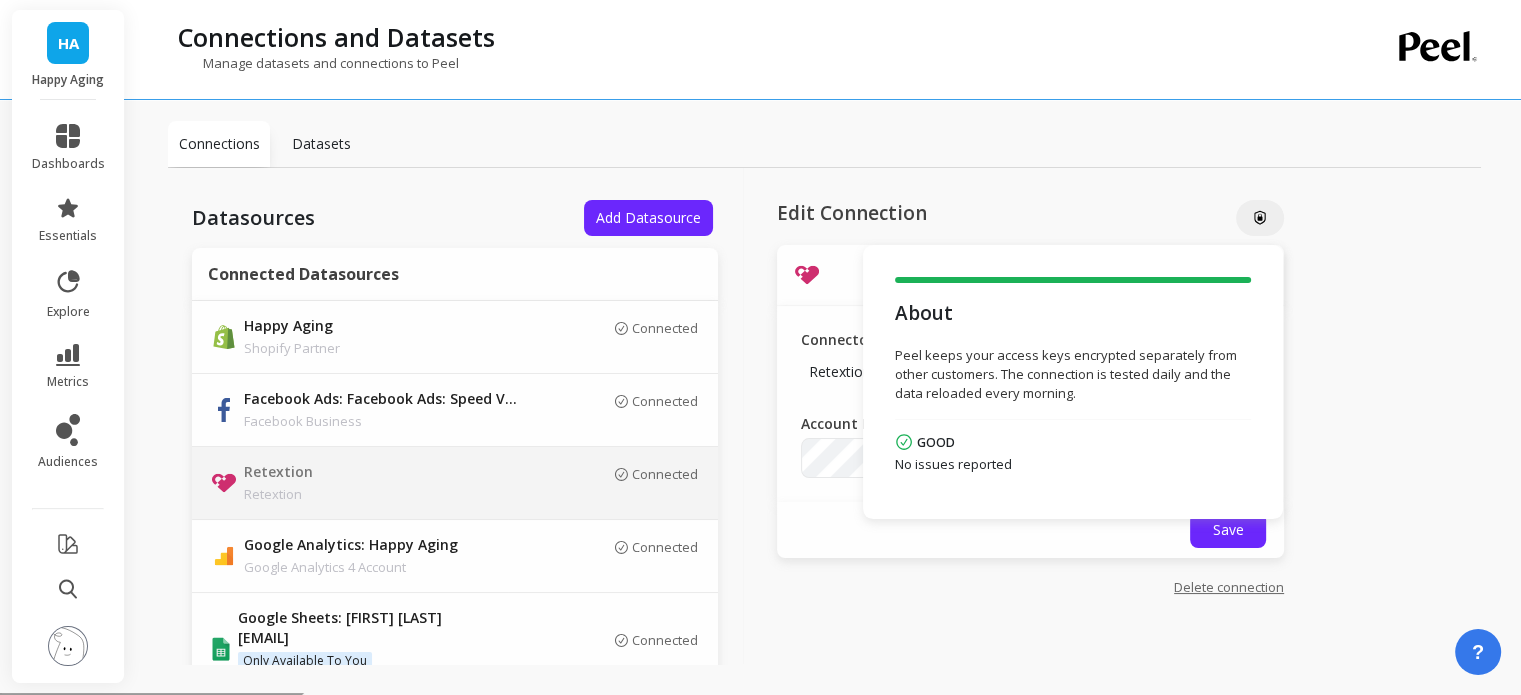 scroll, scrollTop: 0, scrollLeft: 0, axis: both 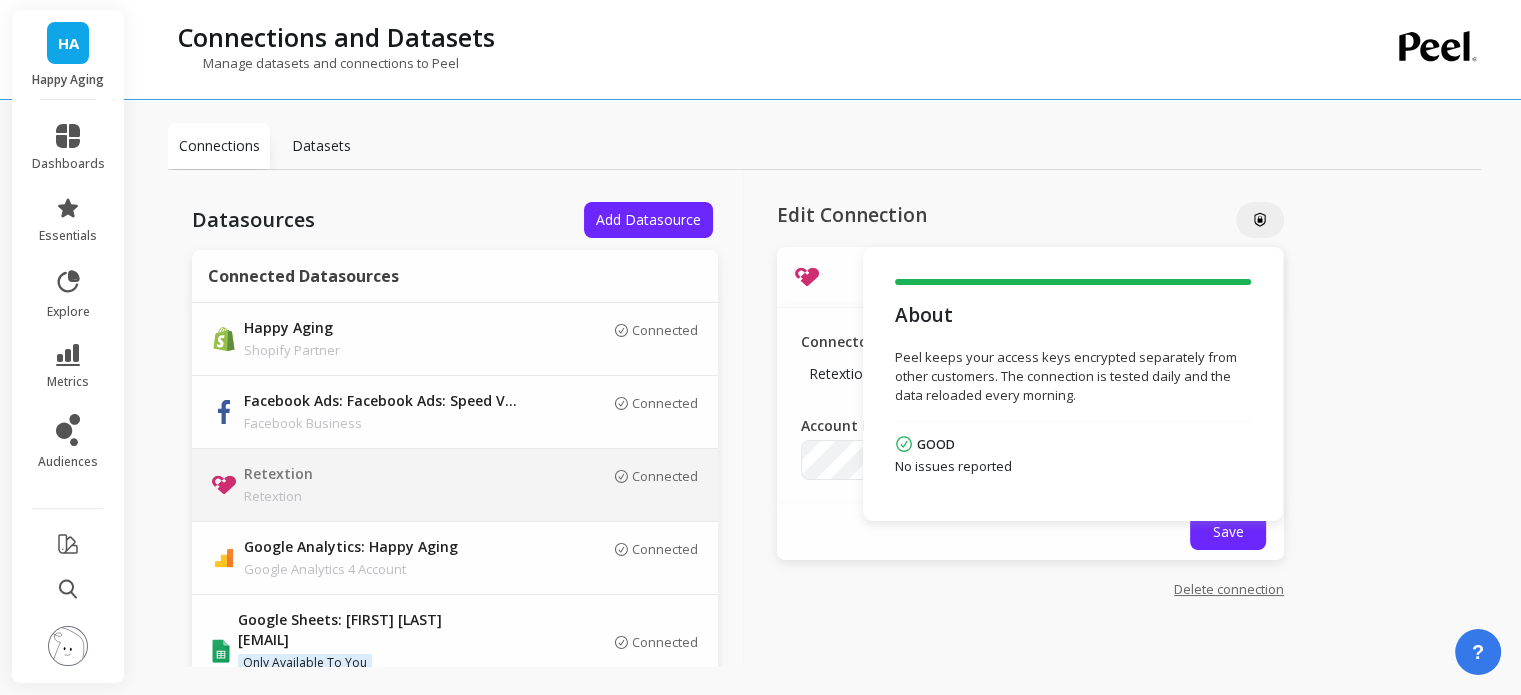 click on "Datasets" at bounding box center [321, 146] 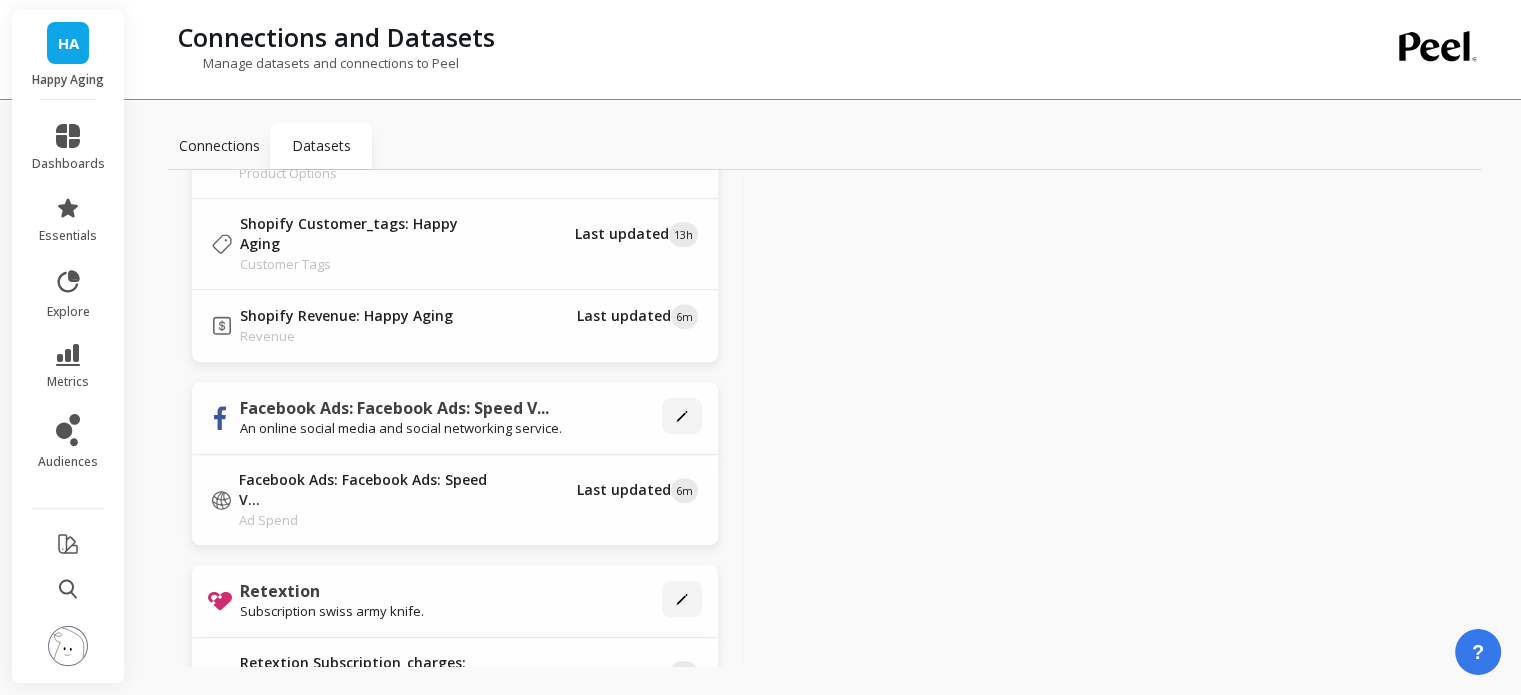 scroll, scrollTop: 1300, scrollLeft: 0, axis: vertical 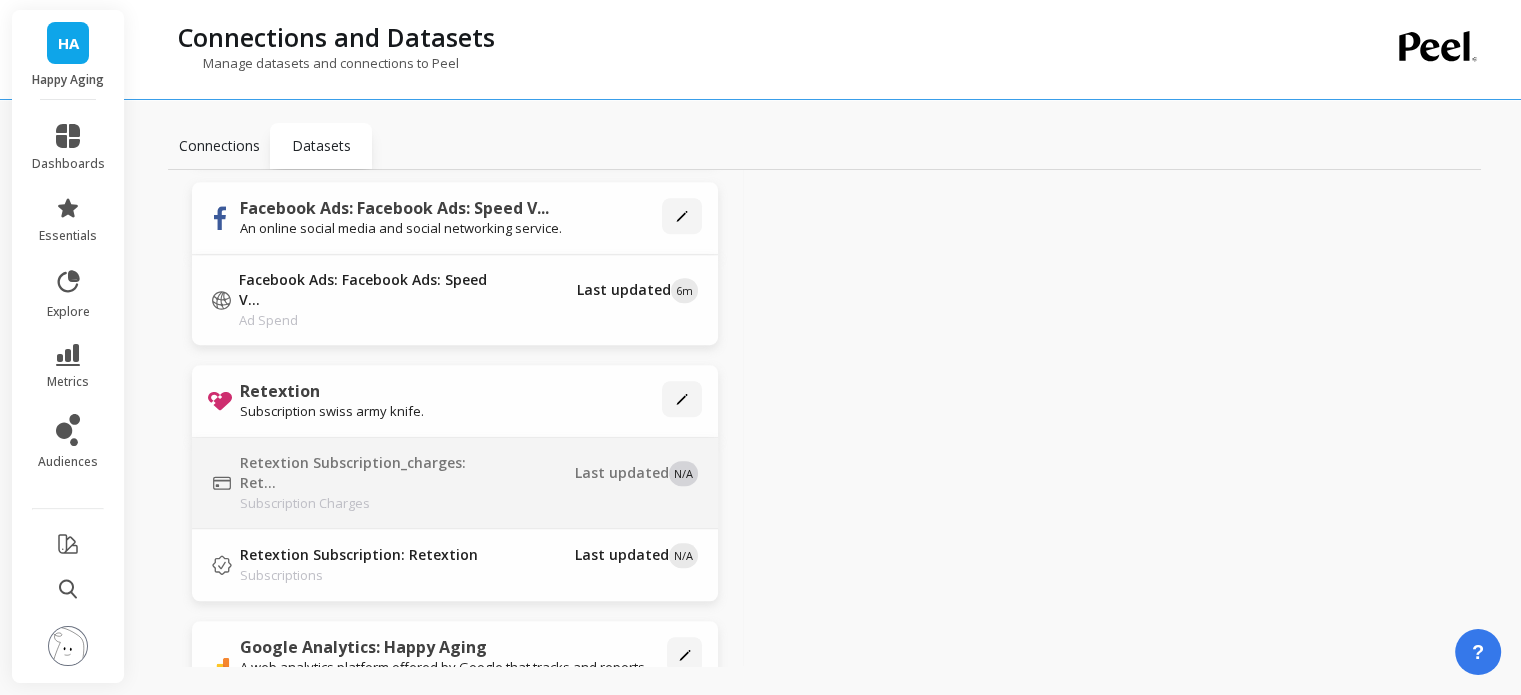 click on "Retextion Subscription_charges: Ret..." at bounding box center [364, 473] 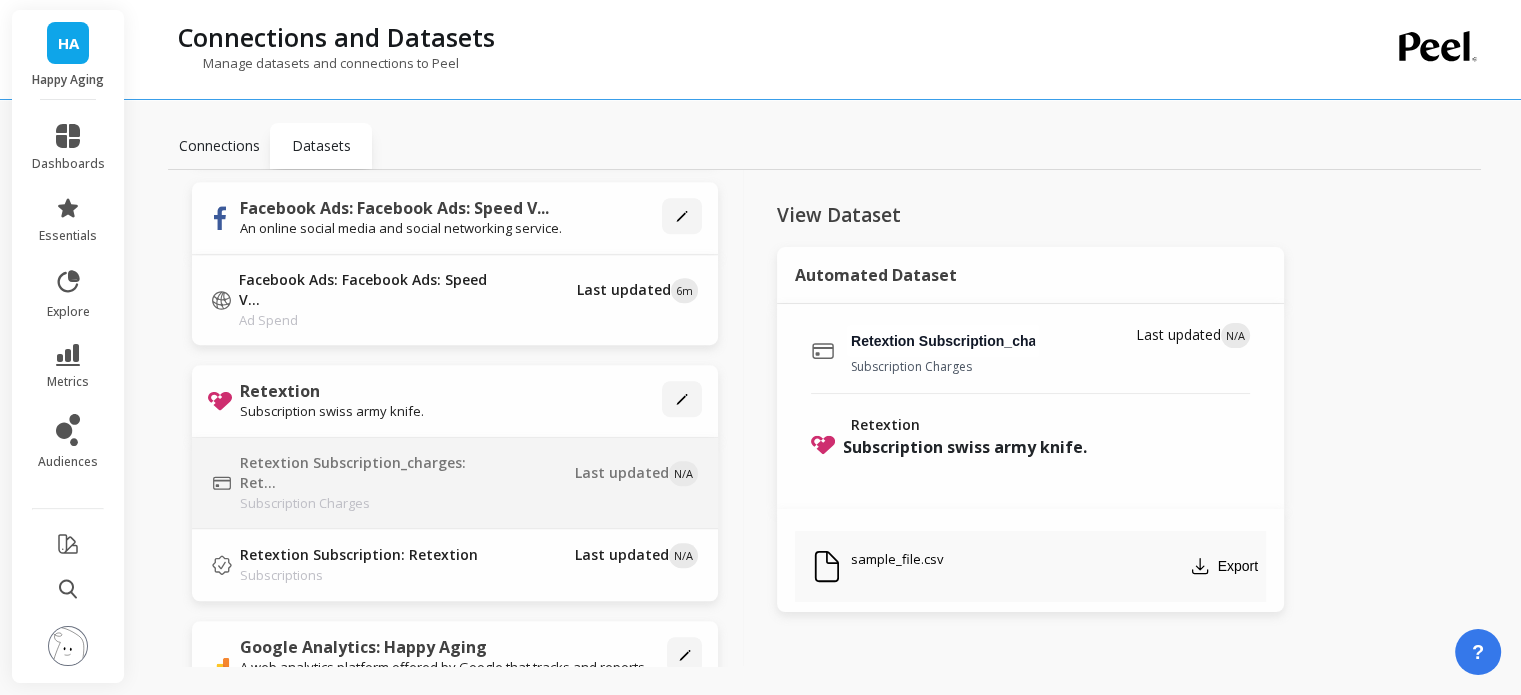 click on "Last updated  N/A" at bounding box center [1193, 351] 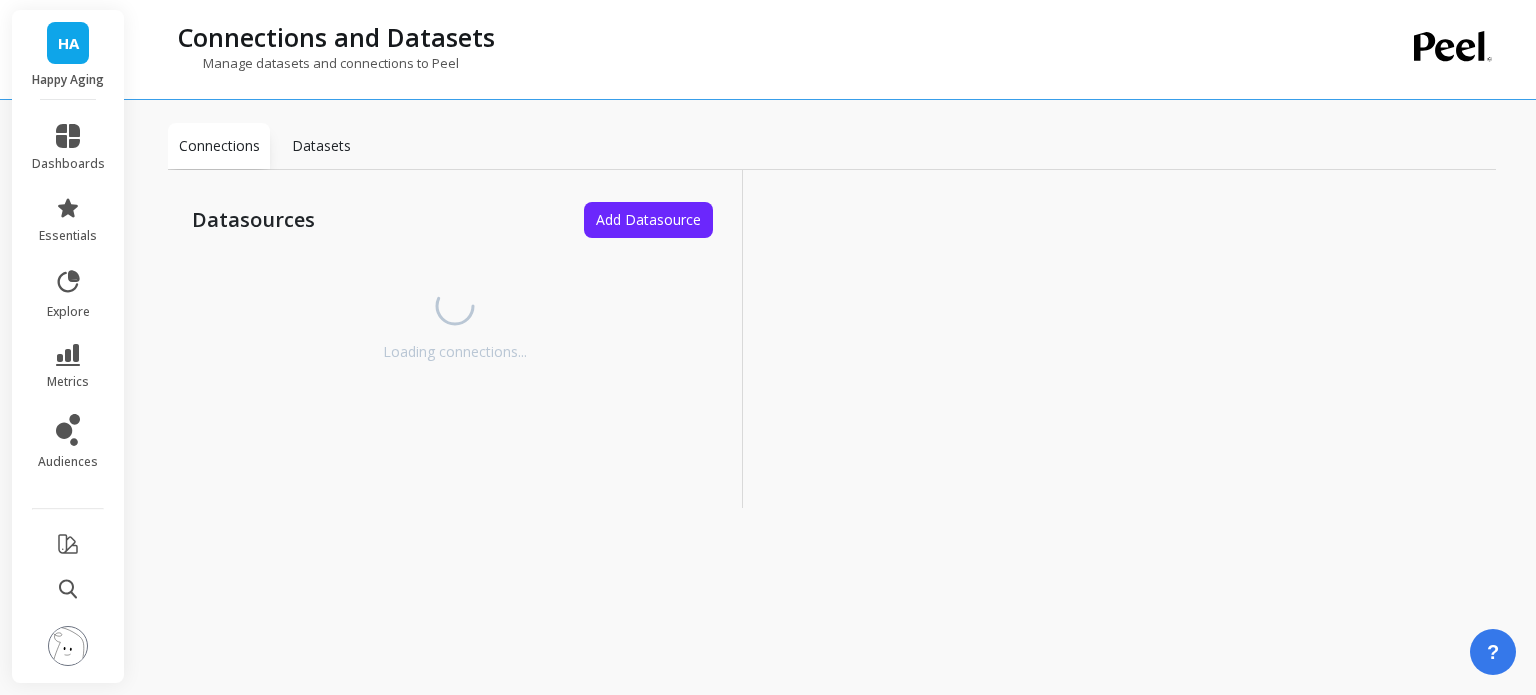 scroll, scrollTop: 0, scrollLeft: 0, axis: both 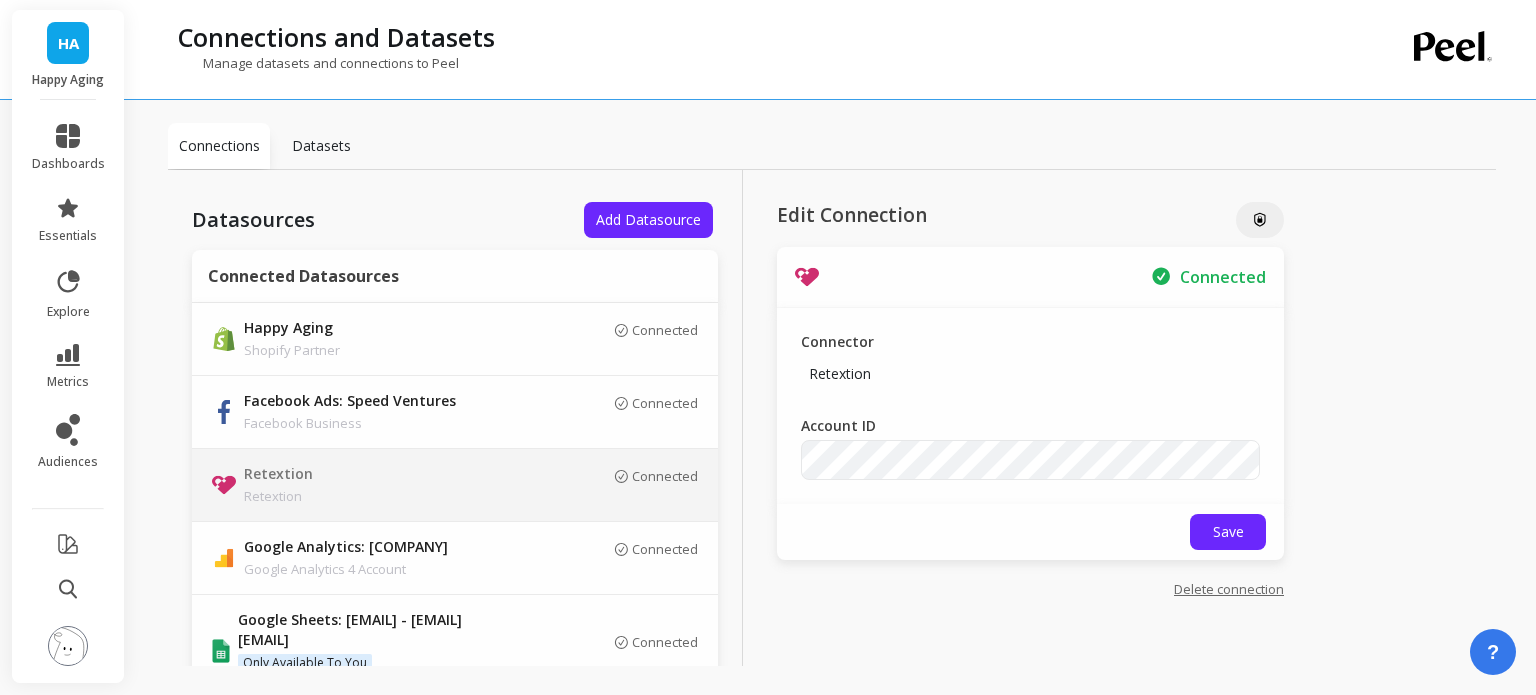 click on "Datasets" at bounding box center (321, 146) 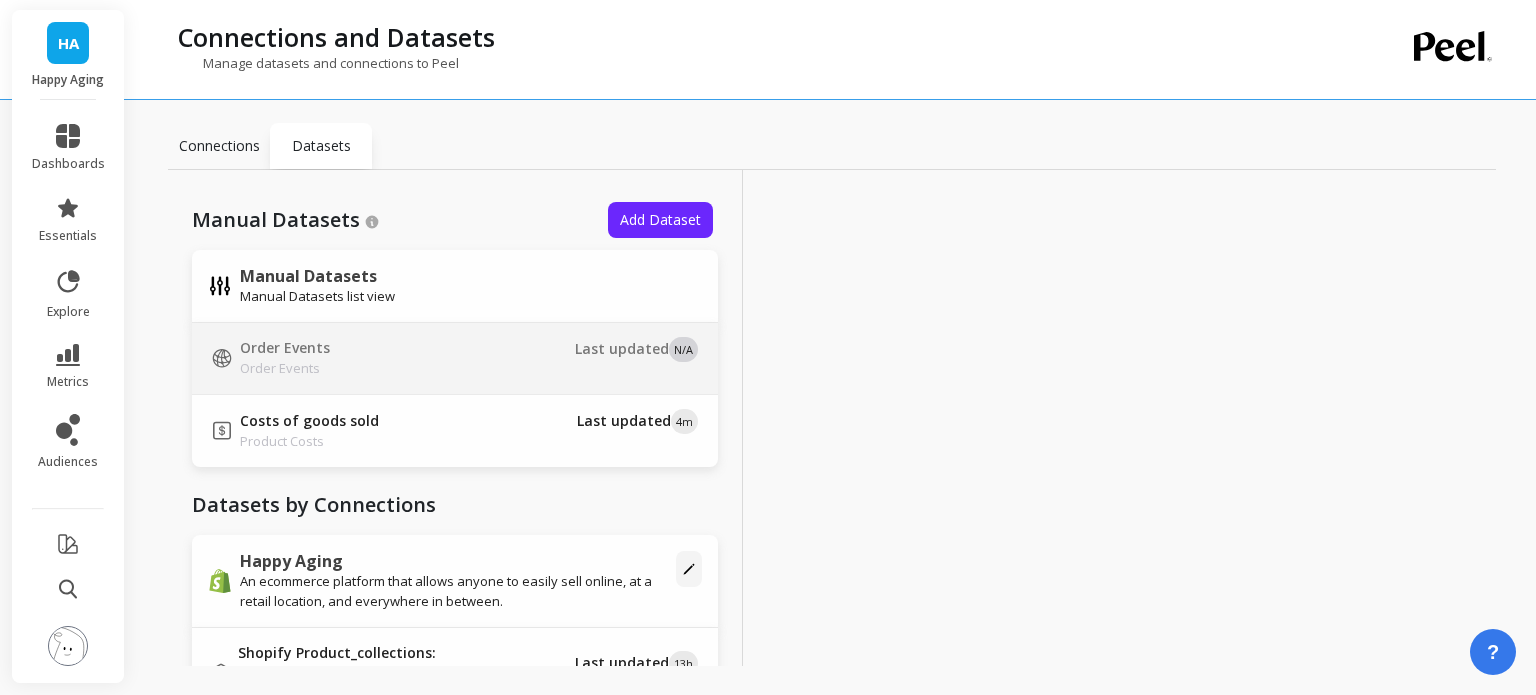 click on "Last updated  N/A" at bounding box center [613, 359] 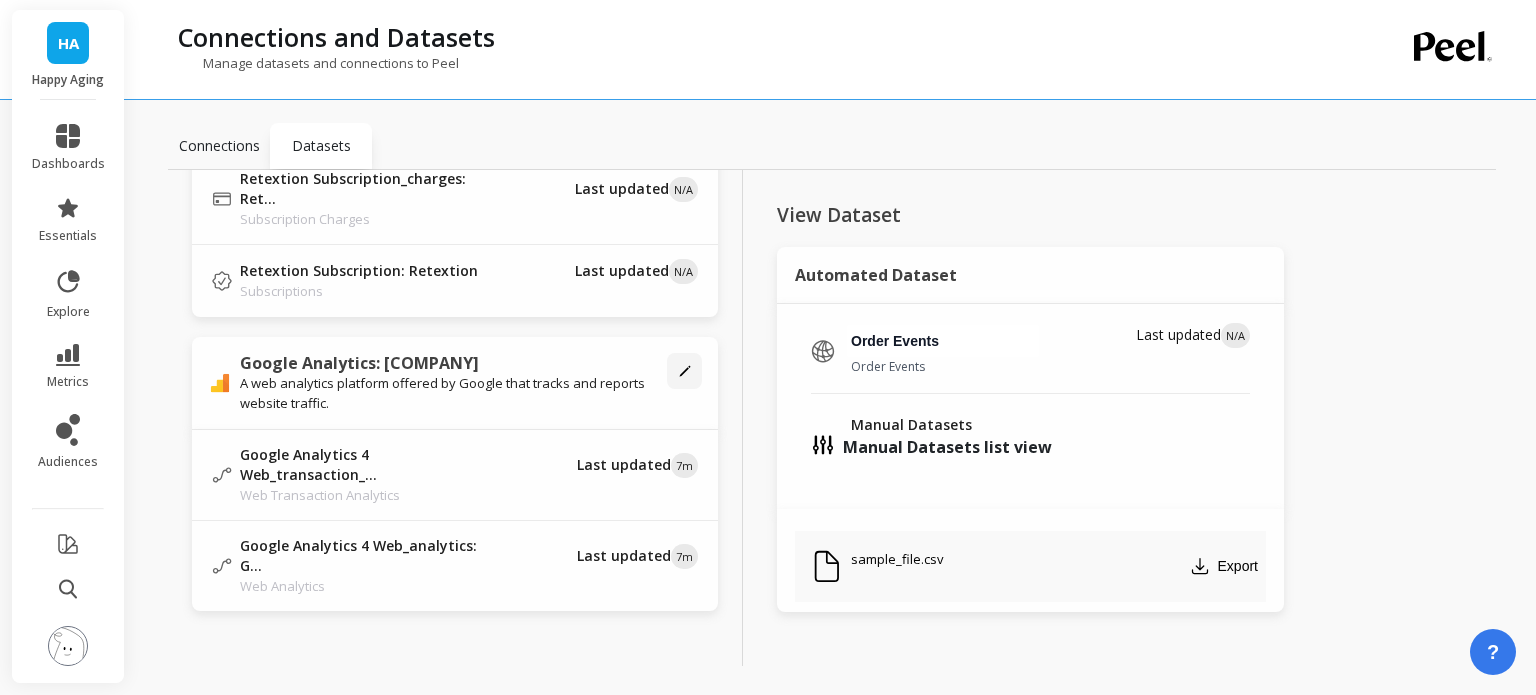 scroll, scrollTop: 1560, scrollLeft: 0, axis: vertical 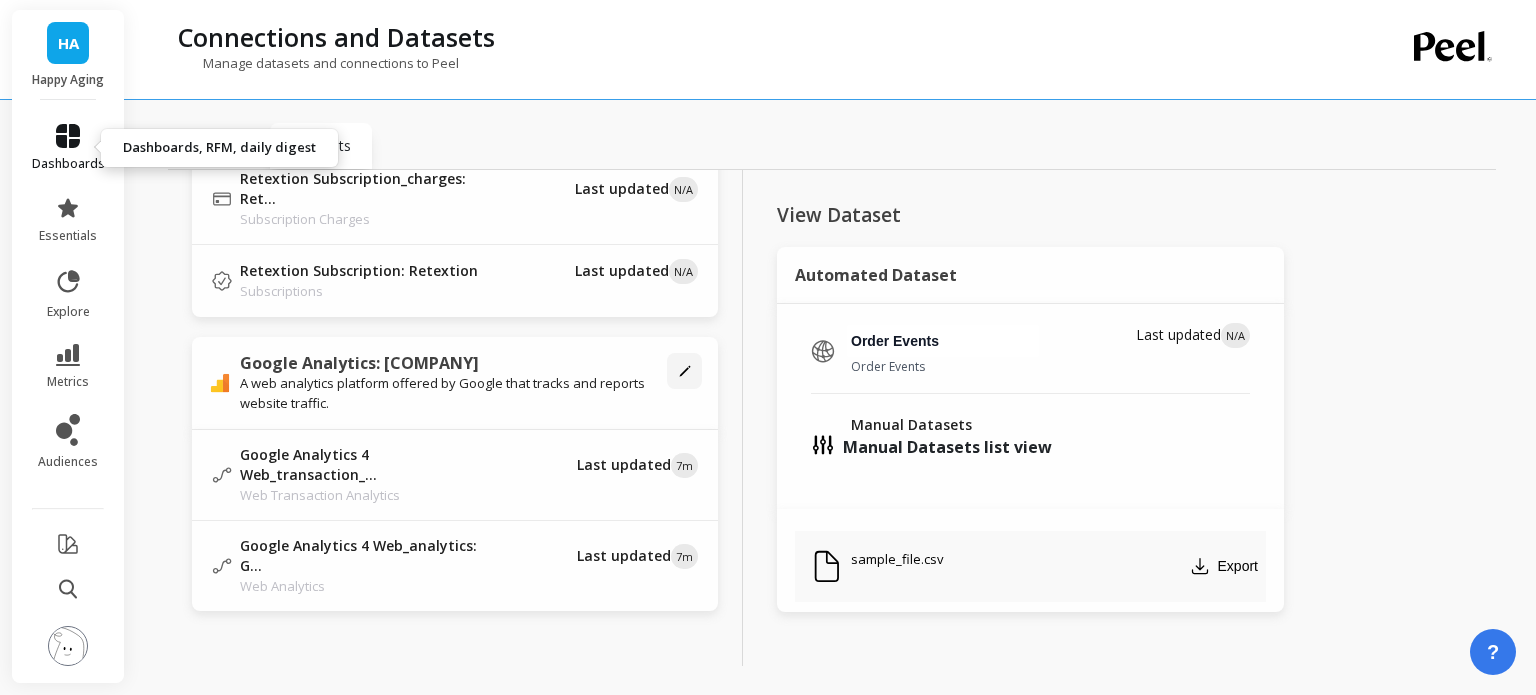click 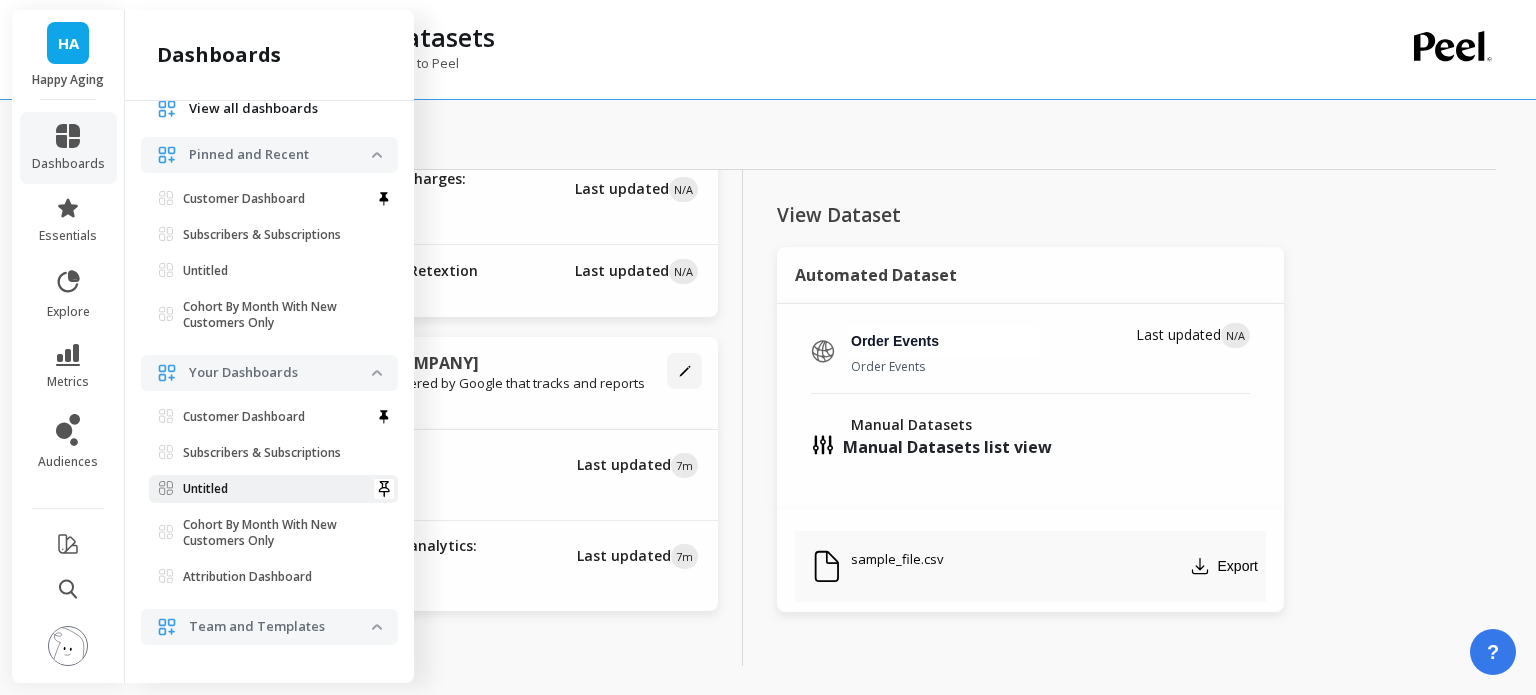 scroll, scrollTop: 128, scrollLeft: 0, axis: vertical 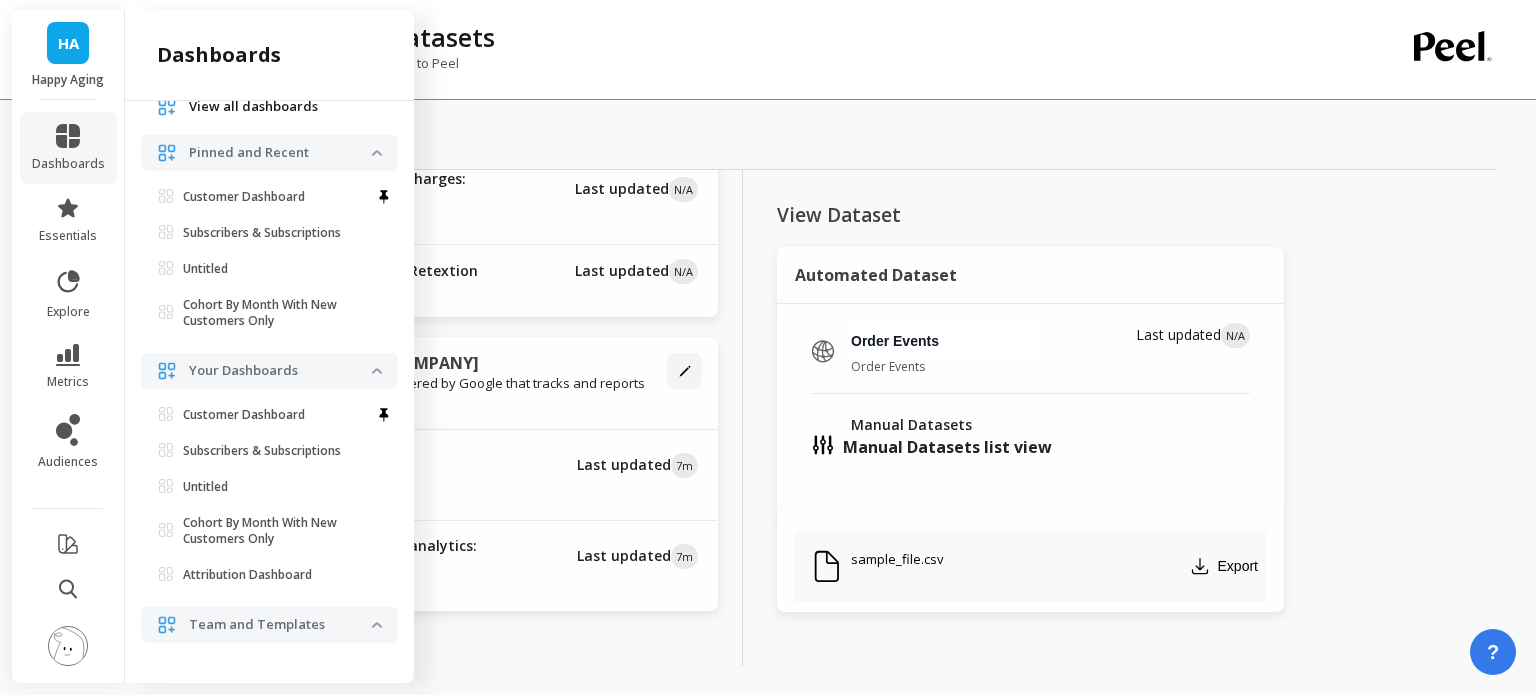 click on "Connections Datasets Manual Datasets   Add Dataset Manual Datasets Manual Datasets list view Order Events Order Events Last updated  N/A Costs of goods sold Product Costs Last updated  4m Datasets by Connections [COMPANY] An ecommerce platform that allows anyone to easily sell online, at a retail location, and everywhere in between.
Shopify Product_collections: [COMPANY] ... Product Collections Last updated  13h Shopify Order_tags: [COMPANY] Order Tags Last updated  7m Shopify Product_tags: [COMPANY] Product Tags Last updated  13h Shopify Order_sales_agreement: [COMPANY]... Order Sales Agreements Last updated  7m Shopify User: [COMPANY] User Last updated  15m Shopify Order_session: [COMPANY] Order Sessions Last updated  7m Shopify Products: [COMPANY] Products Last updated  13h Shopify Product_options: [COMPANY]... Product Options Last updated  13h Shopify Customer_tags: [COMPANY] Customer Tags Last updated  13h Shopify Revenue: [COMPANY] Revenue Last updated  7m Facebook Ads: Speed Ventures" at bounding box center [832, 341] 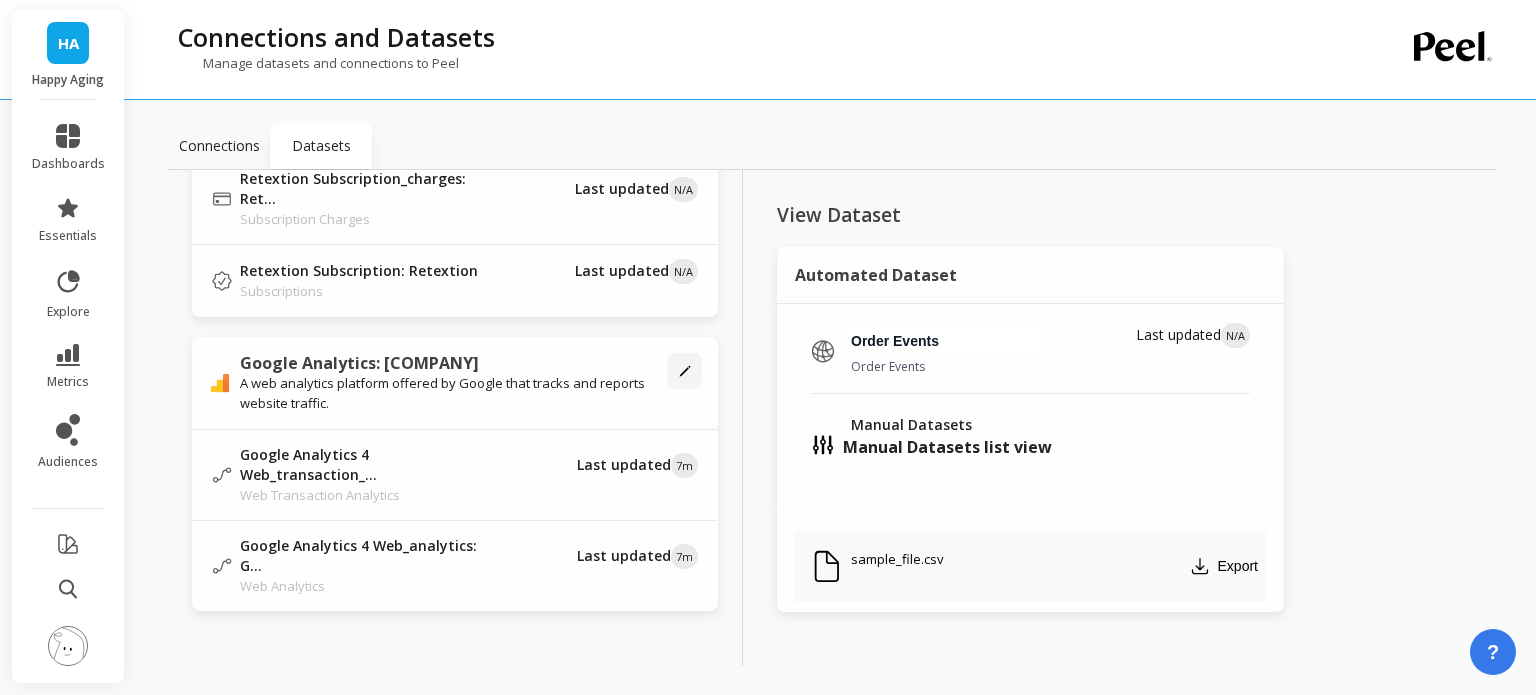 click on "Connections" at bounding box center [219, 146] 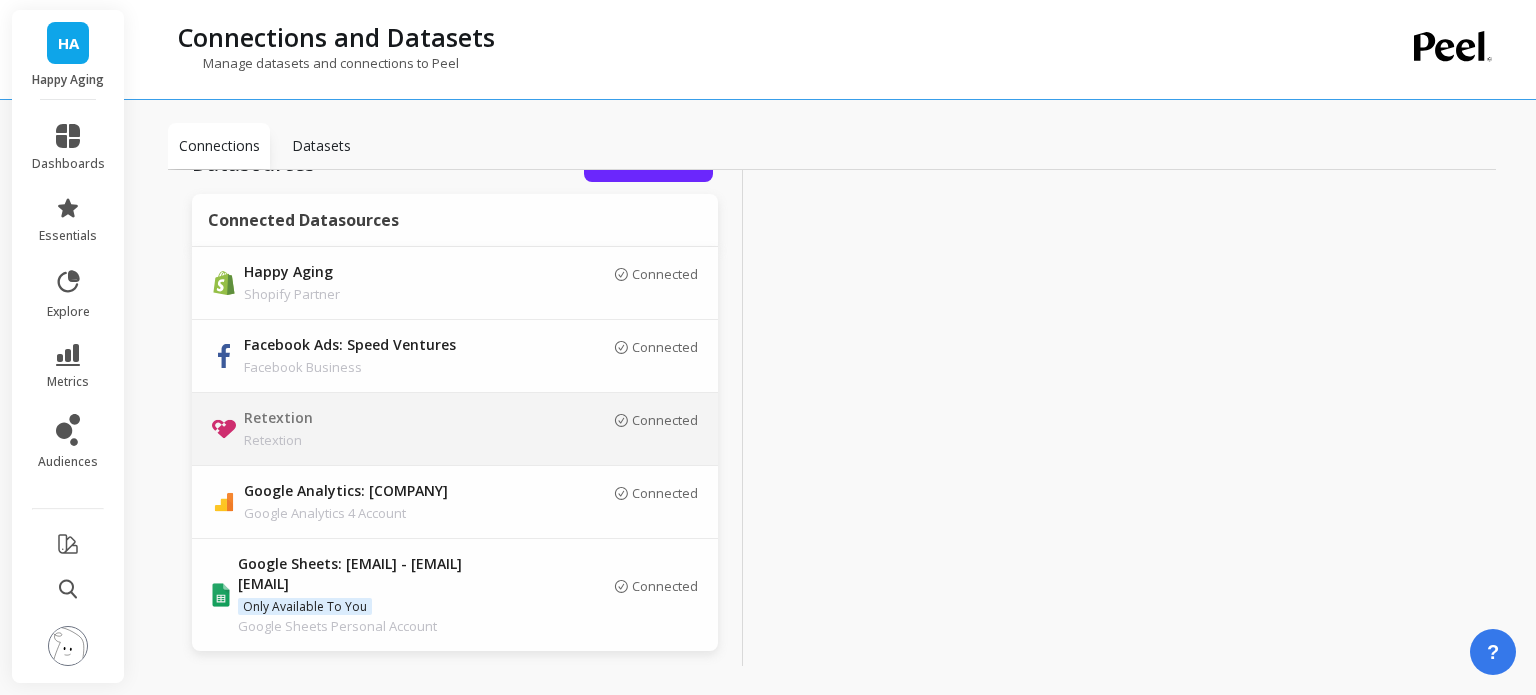 scroll, scrollTop: 0, scrollLeft: 0, axis: both 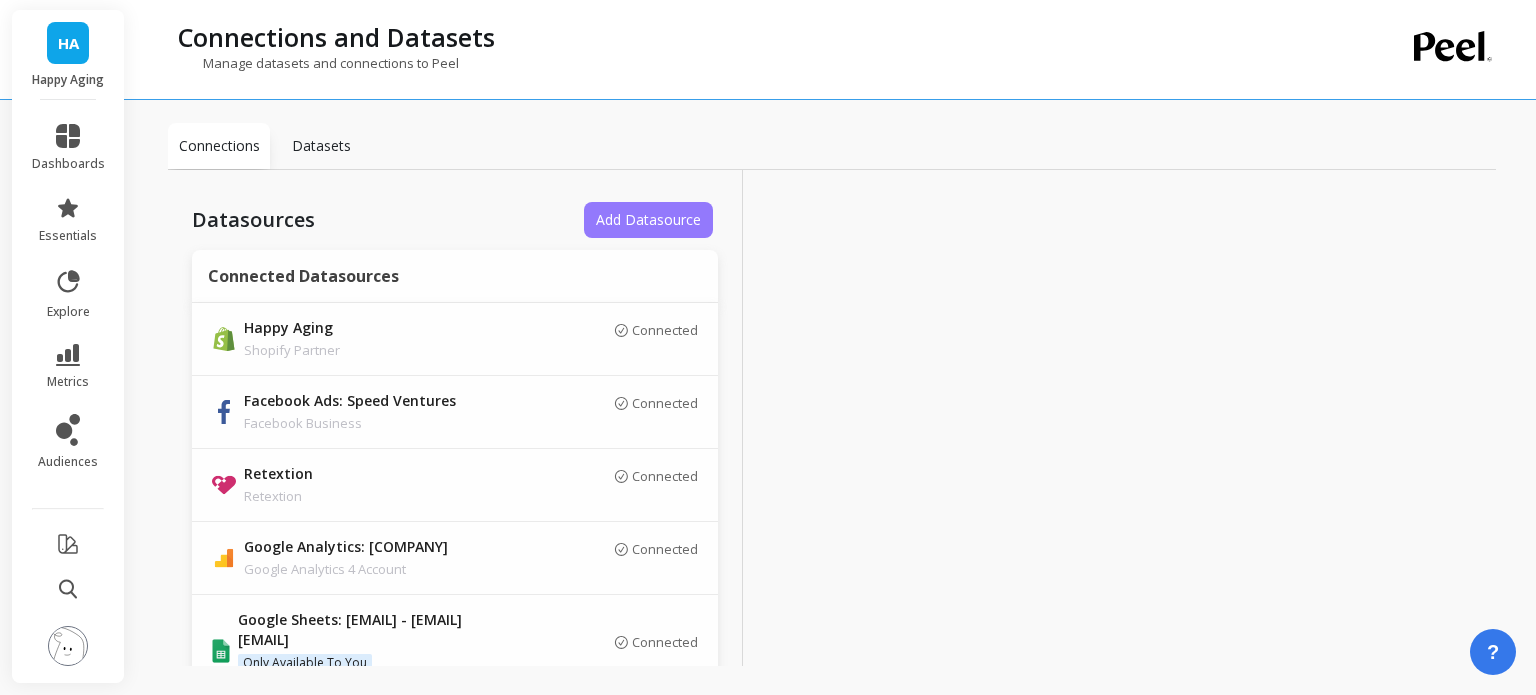 click on "Add Datasource" at bounding box center [648, 219] 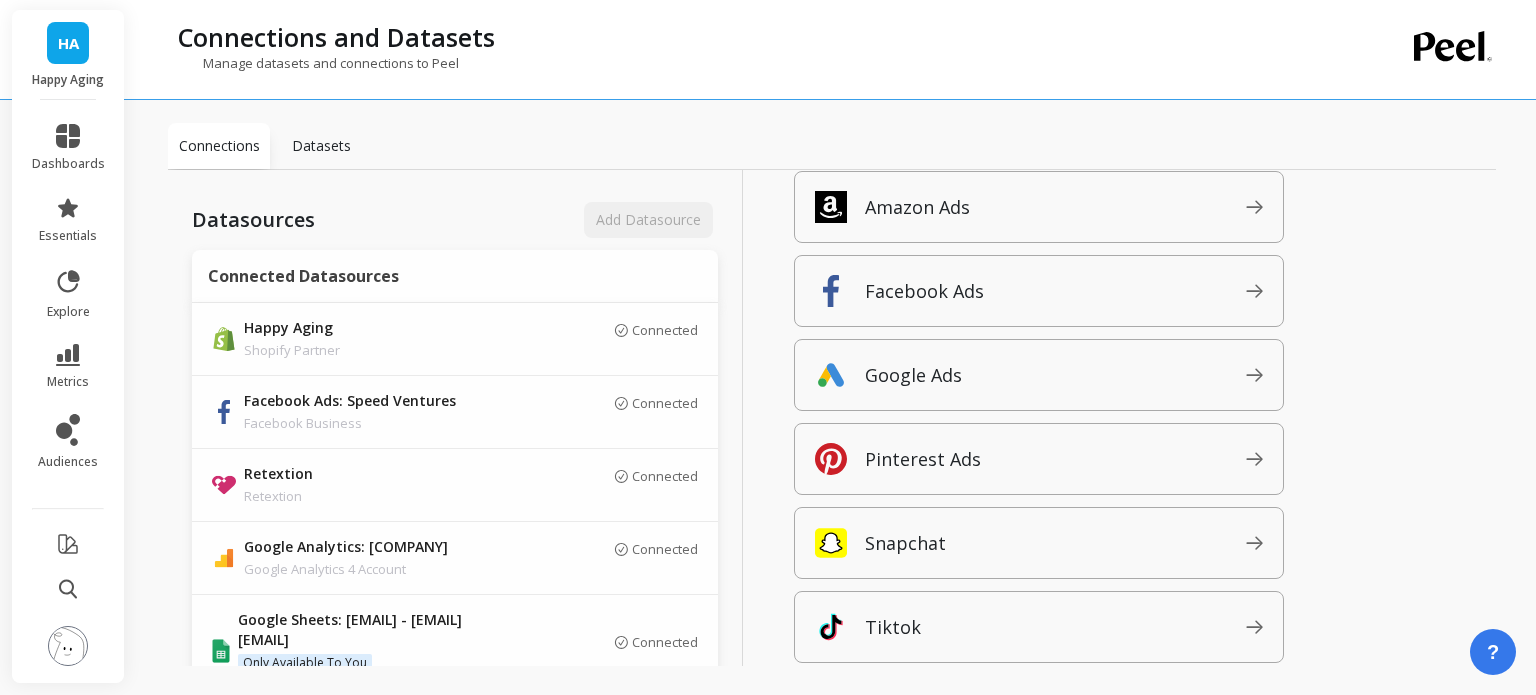 scroll, scrollTop: 400, scrollLeft: 0, axis: vertical 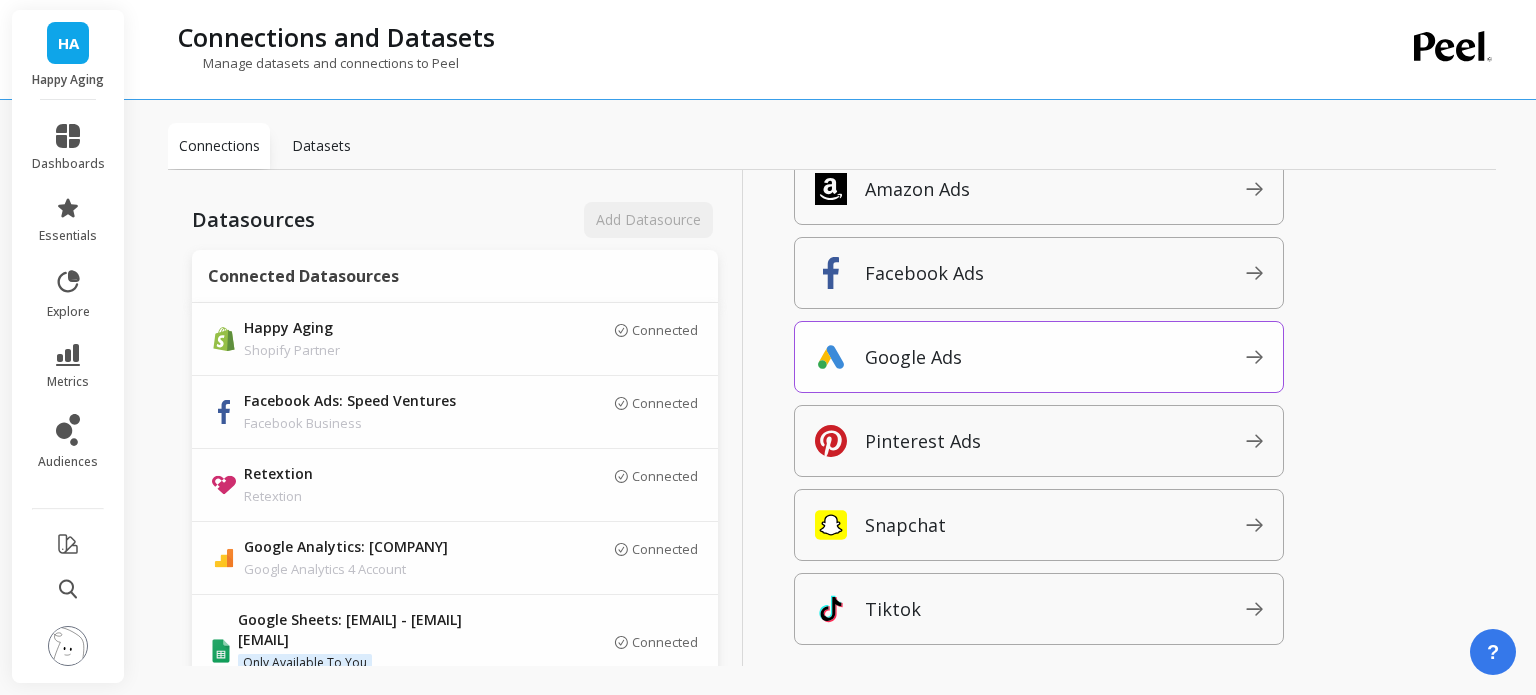 click on "Google Ads" at bounding box center (1055, 357) 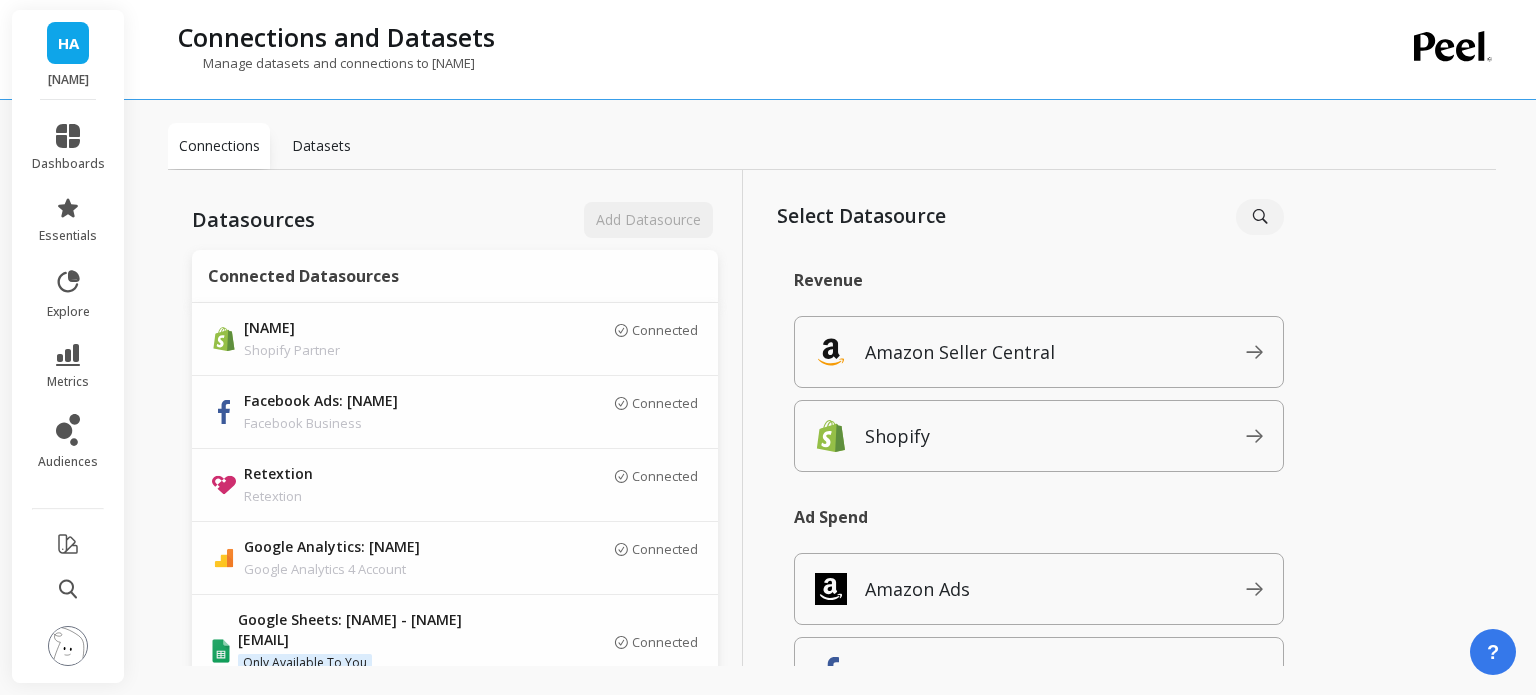 scroll, scrollTop: 0, scrollLeft: 0, axis: both 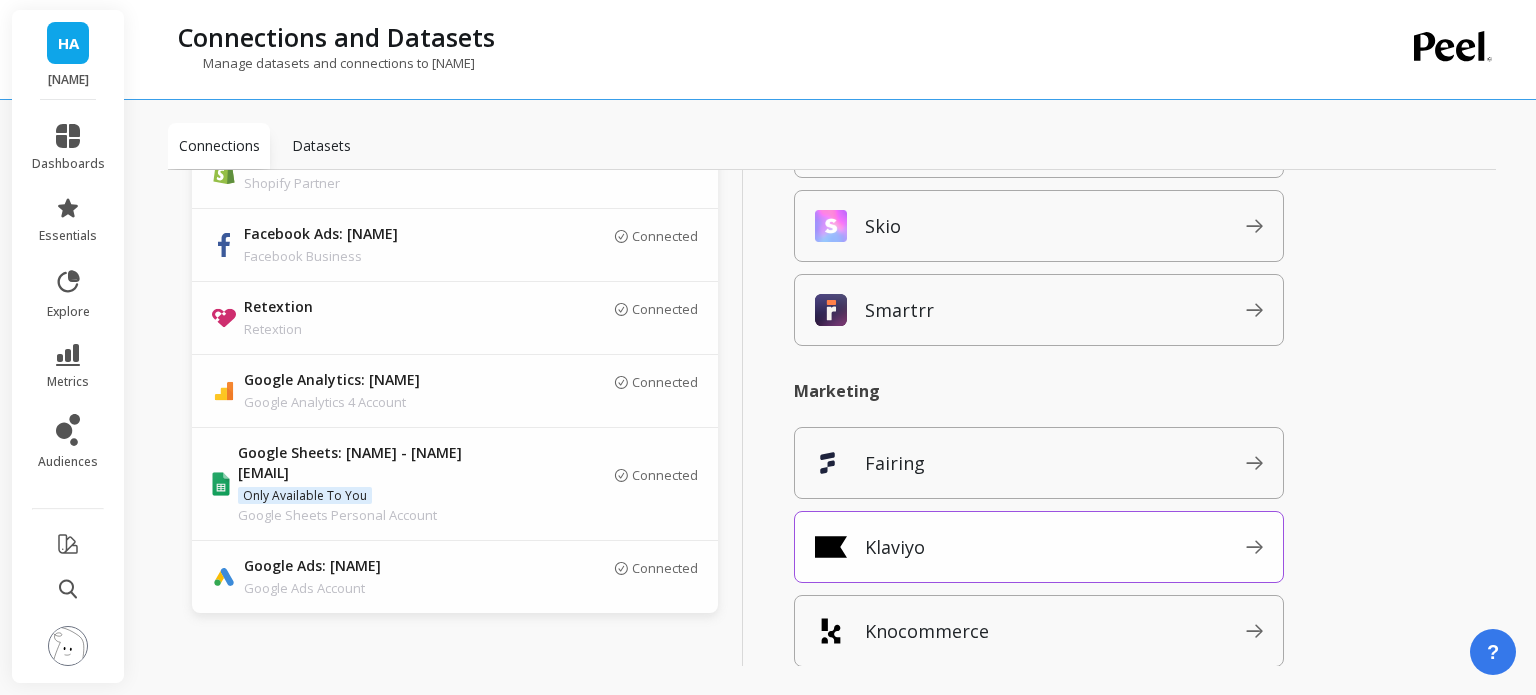 click on "Klaviyo" at bounding box center (1055, 547) 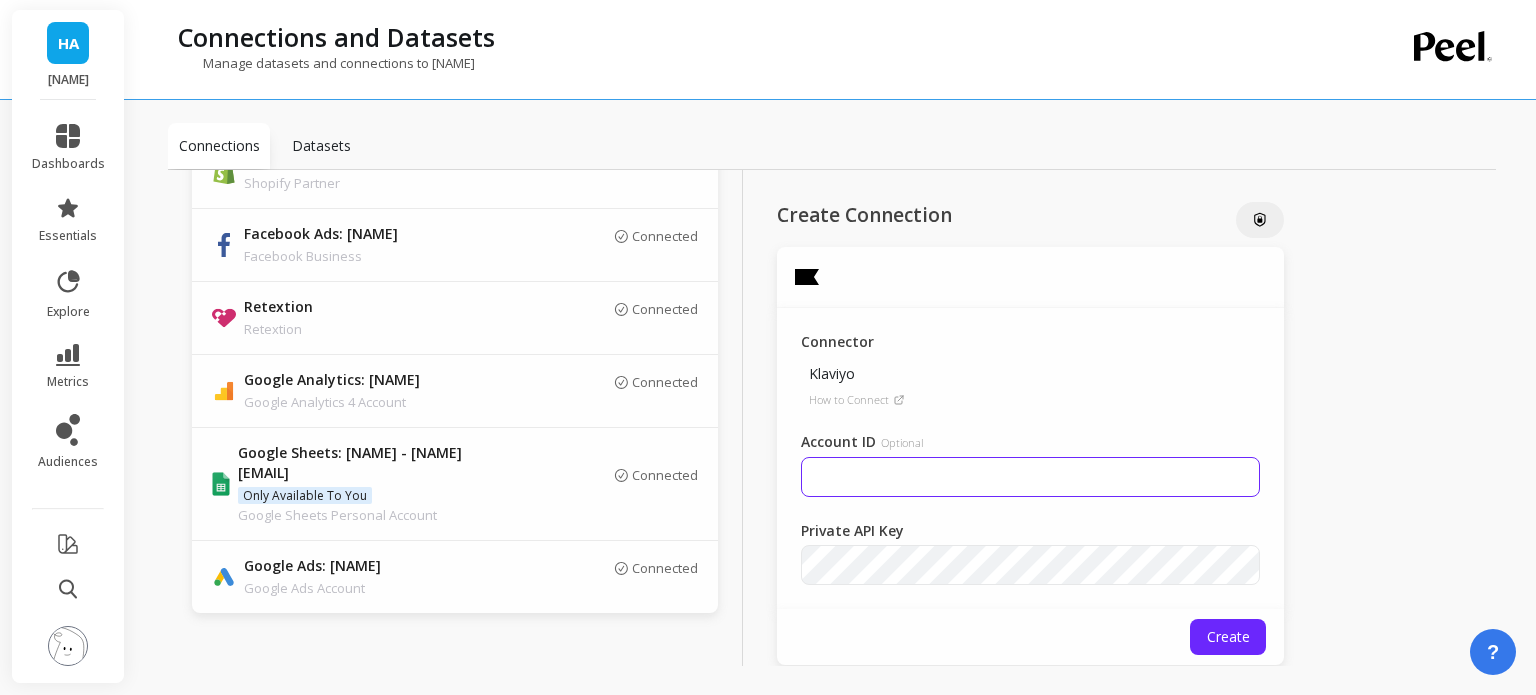 type on "Adm Happy Aging" 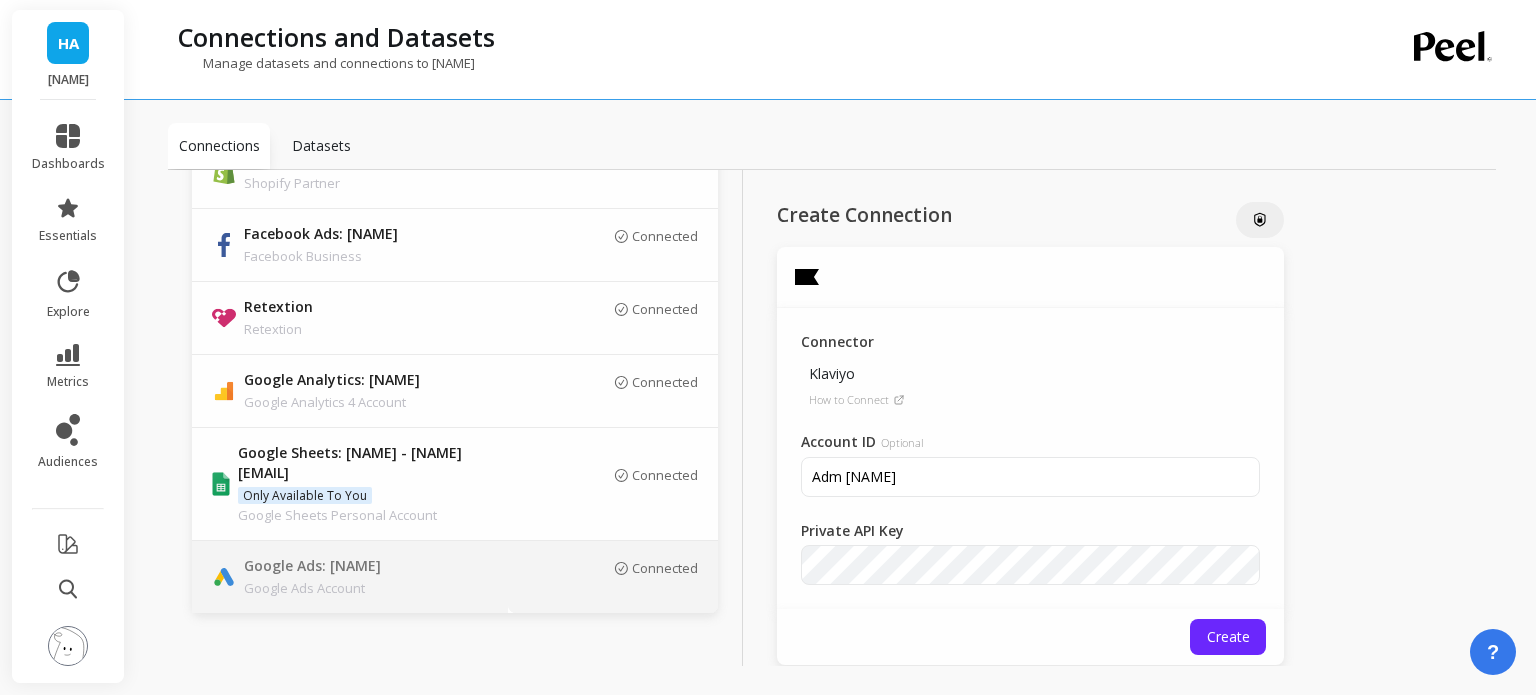 scroll, scrollTop: 0, scrollLeft: 0, axis: both 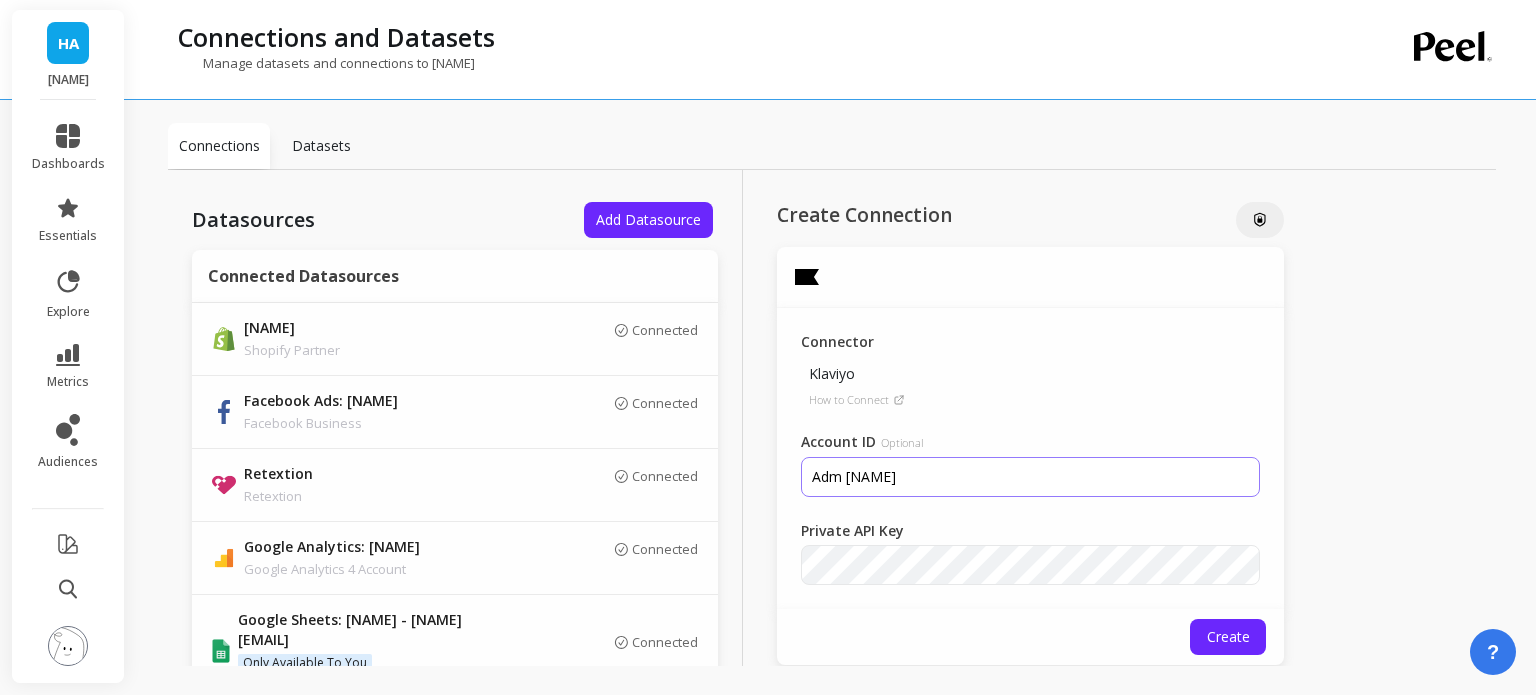 click on "Adm Happy Aging" at bounding box center (1030, 477) 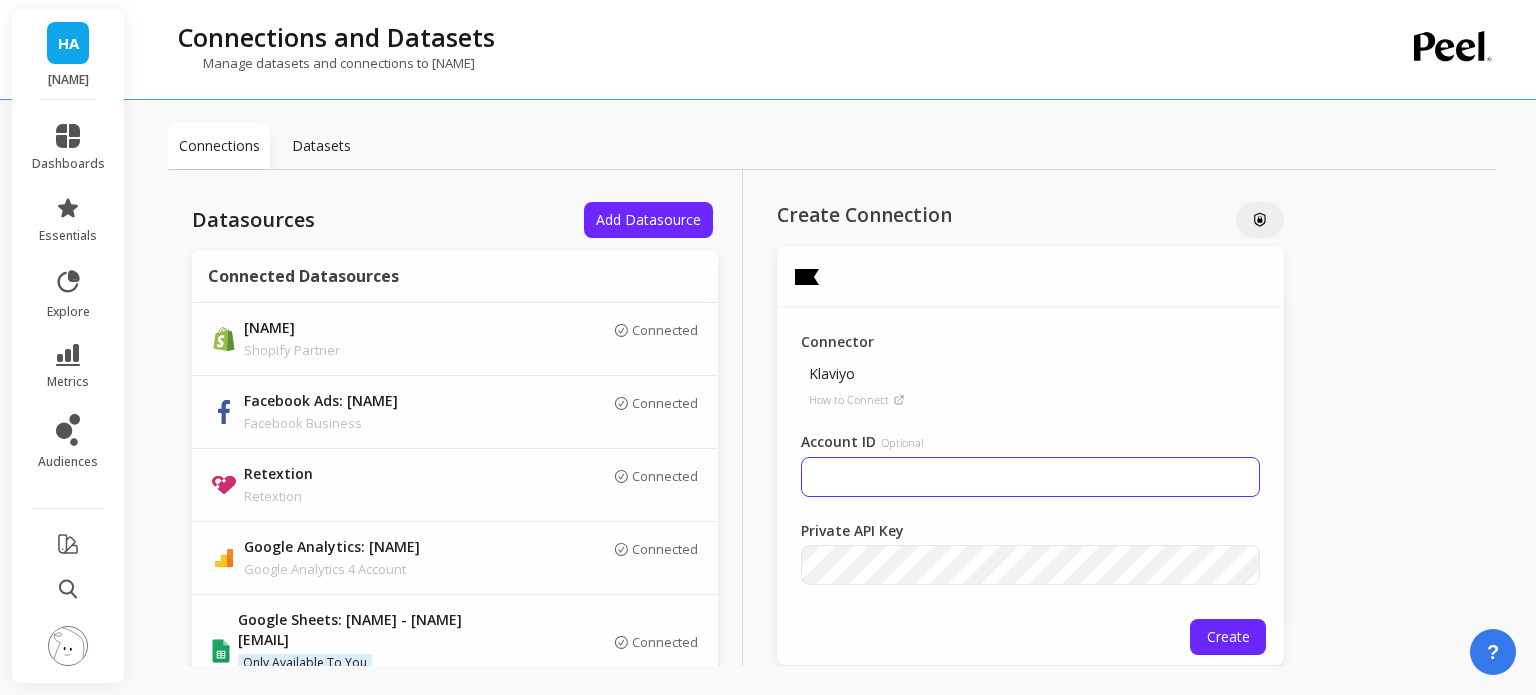 type 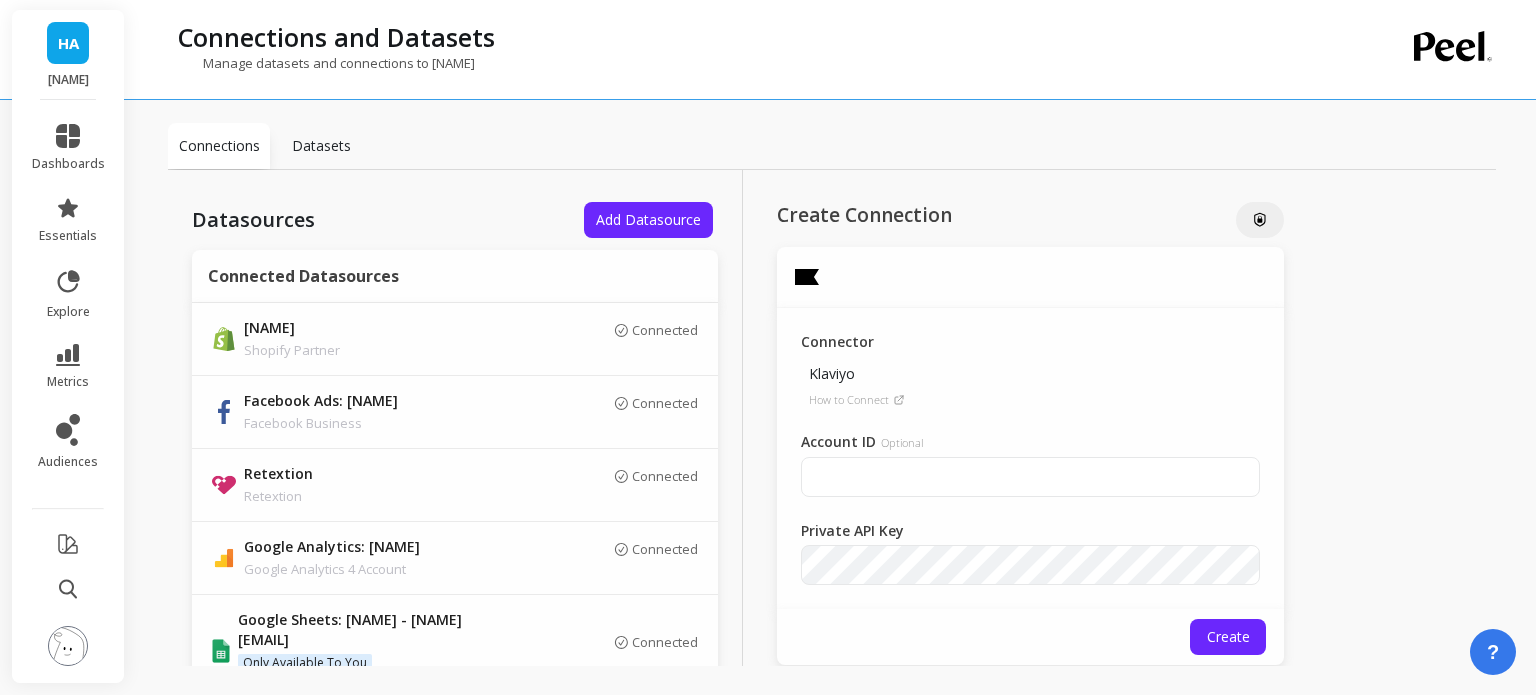 click on "Connector Klaviyo How to Connect Account ID Optional Private API Key" at bounding box center [1030, 458] 